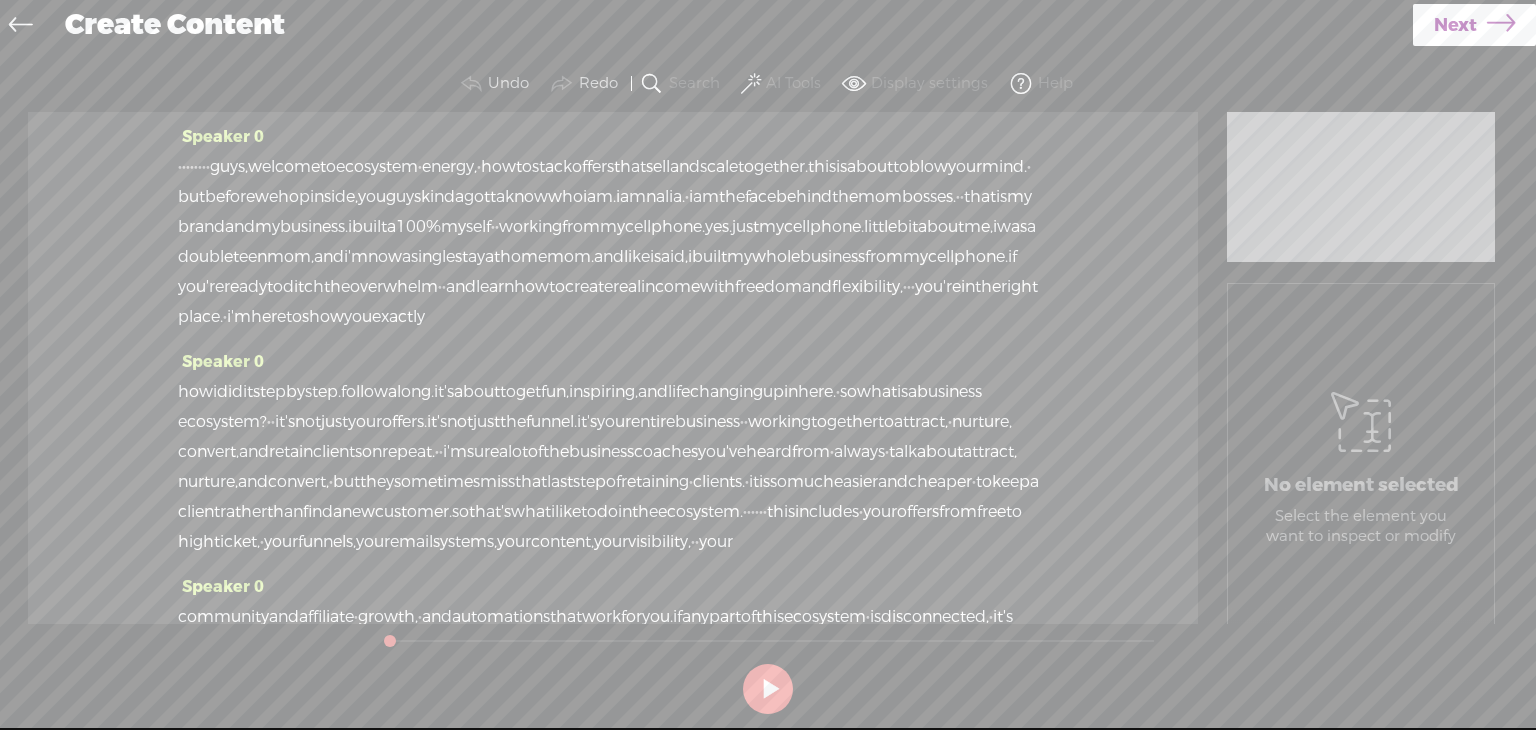 scroll, scrollTop: 0, scrollLeft: 0, axis: both 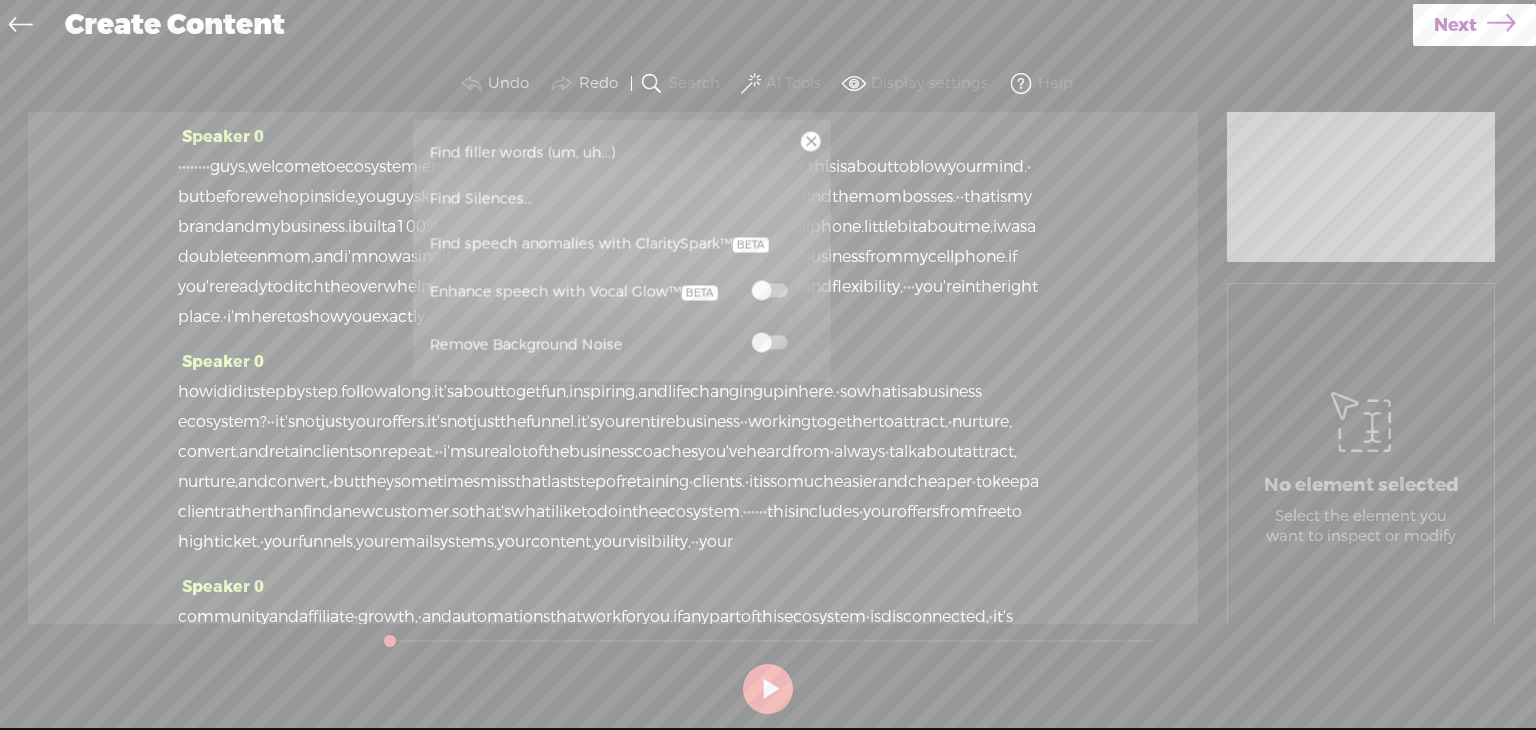 drag, startPoint x: 791, startPoint y: 290, endPoint x: 780, endPoint y: 343, distance: 54.129475 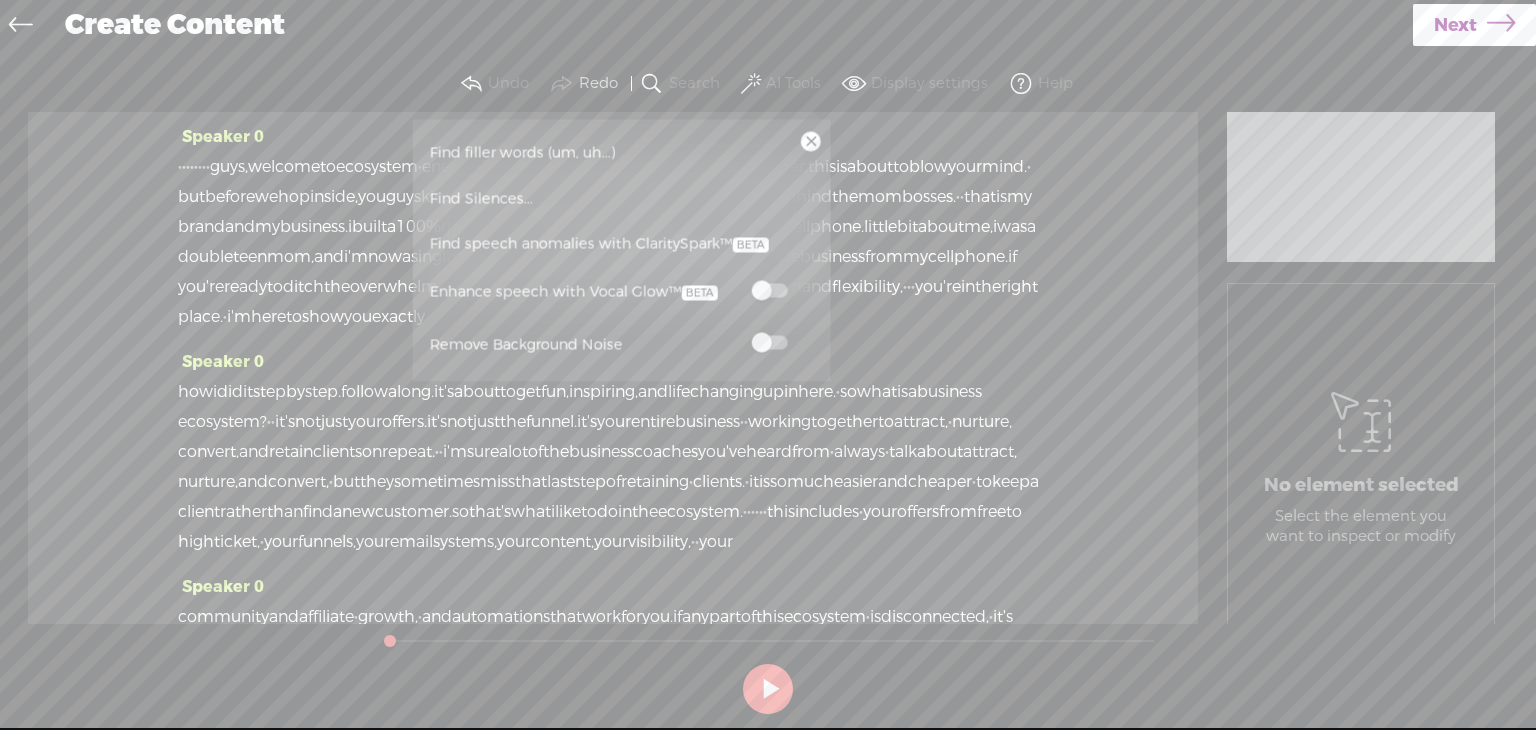 click at bounding box center [769, 343] 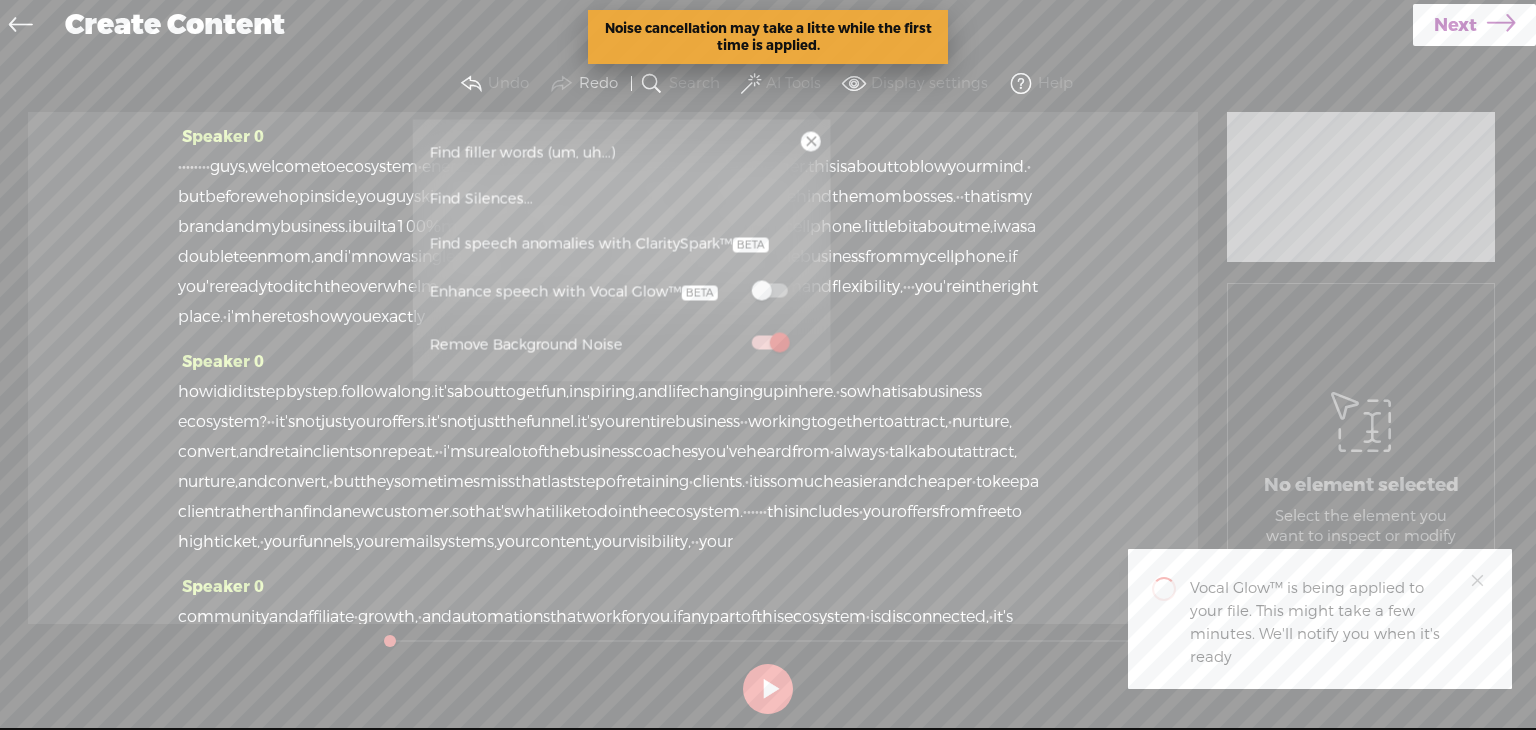 click at bounding box center (769, 291) 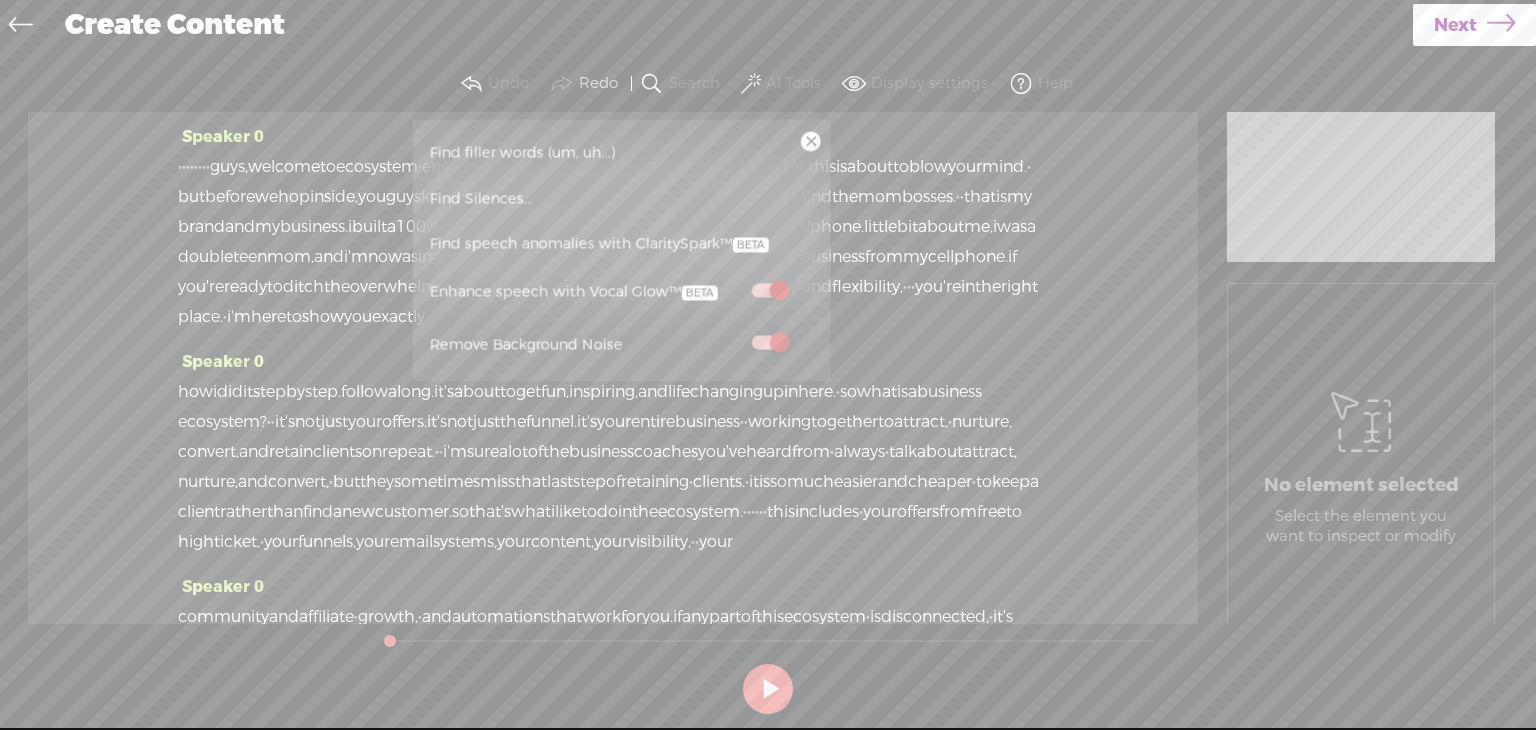 drag, startPoint x: 1437, startPoint y: 39, endPoint x: 1426, endPoint y: 24, distance: 18.601076 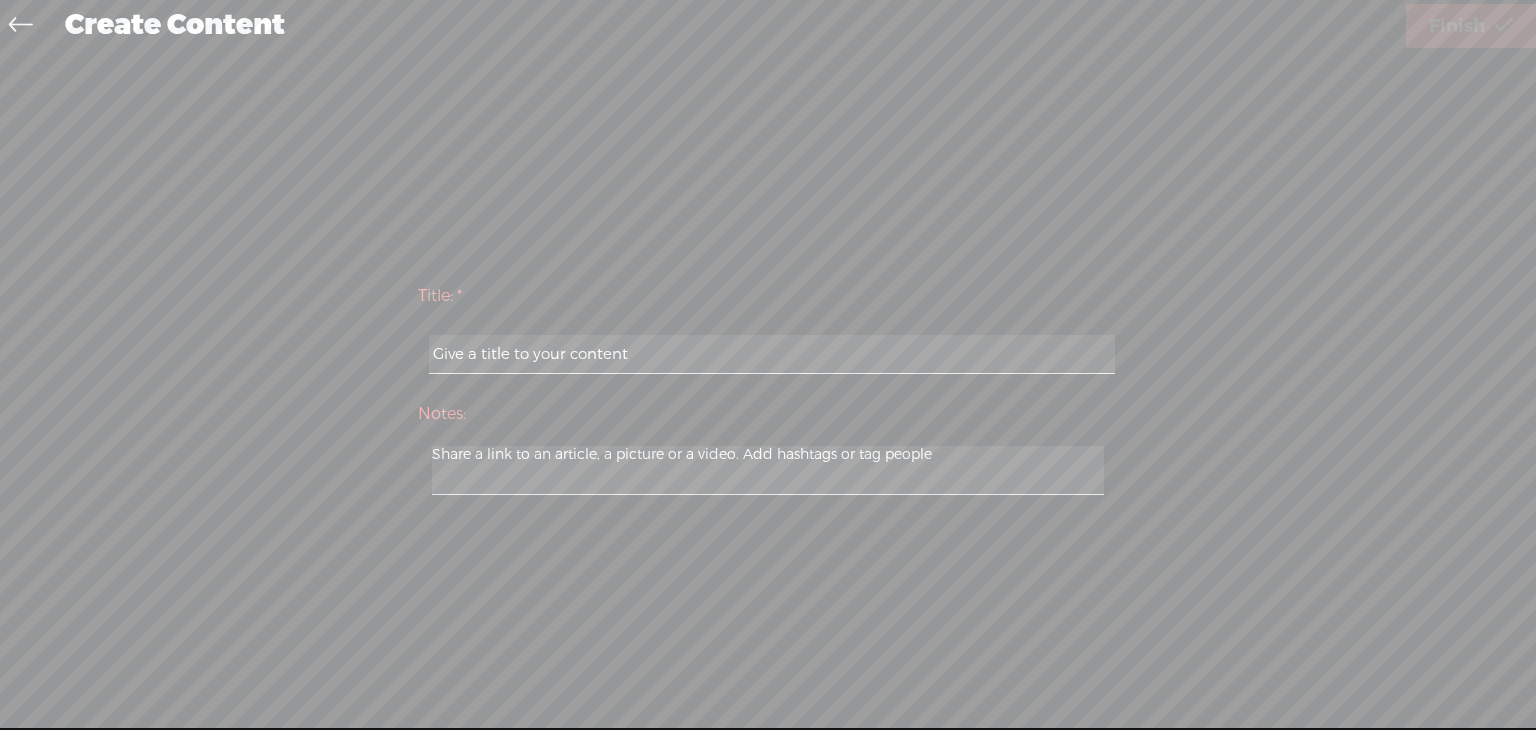 click at bounding box center [771, 354] 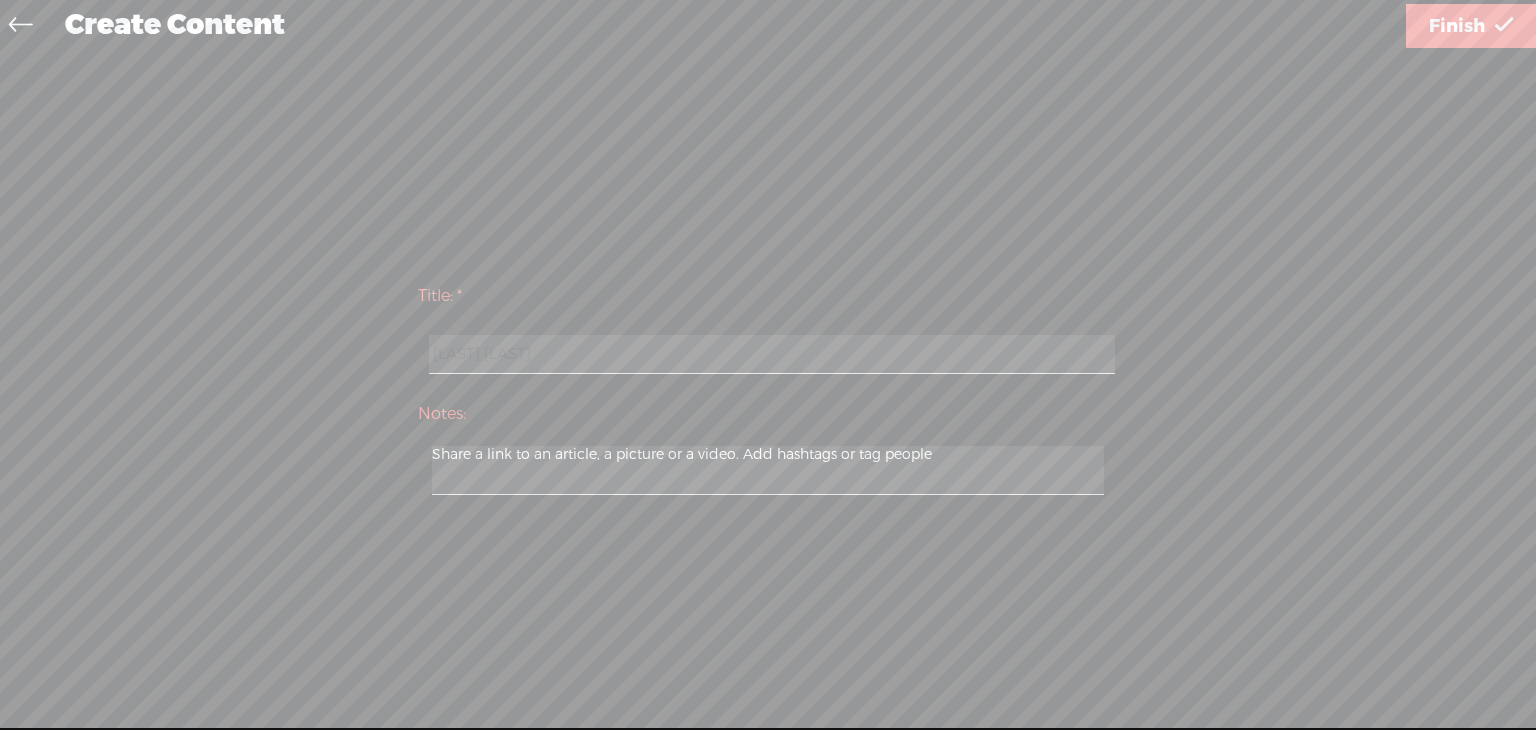 type on "[FIRST] [LAST]" 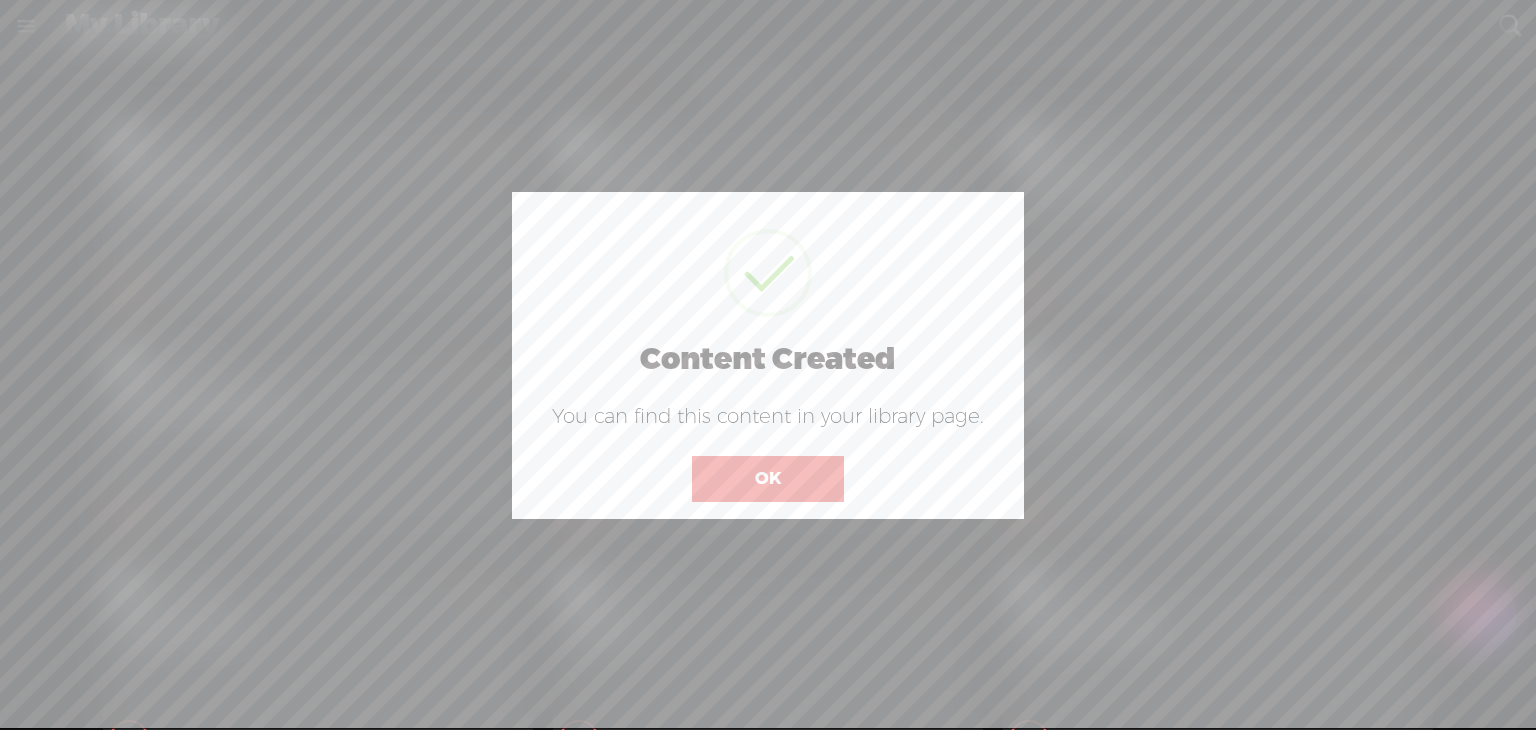 click on "OK" at bounding box center [768, 479] 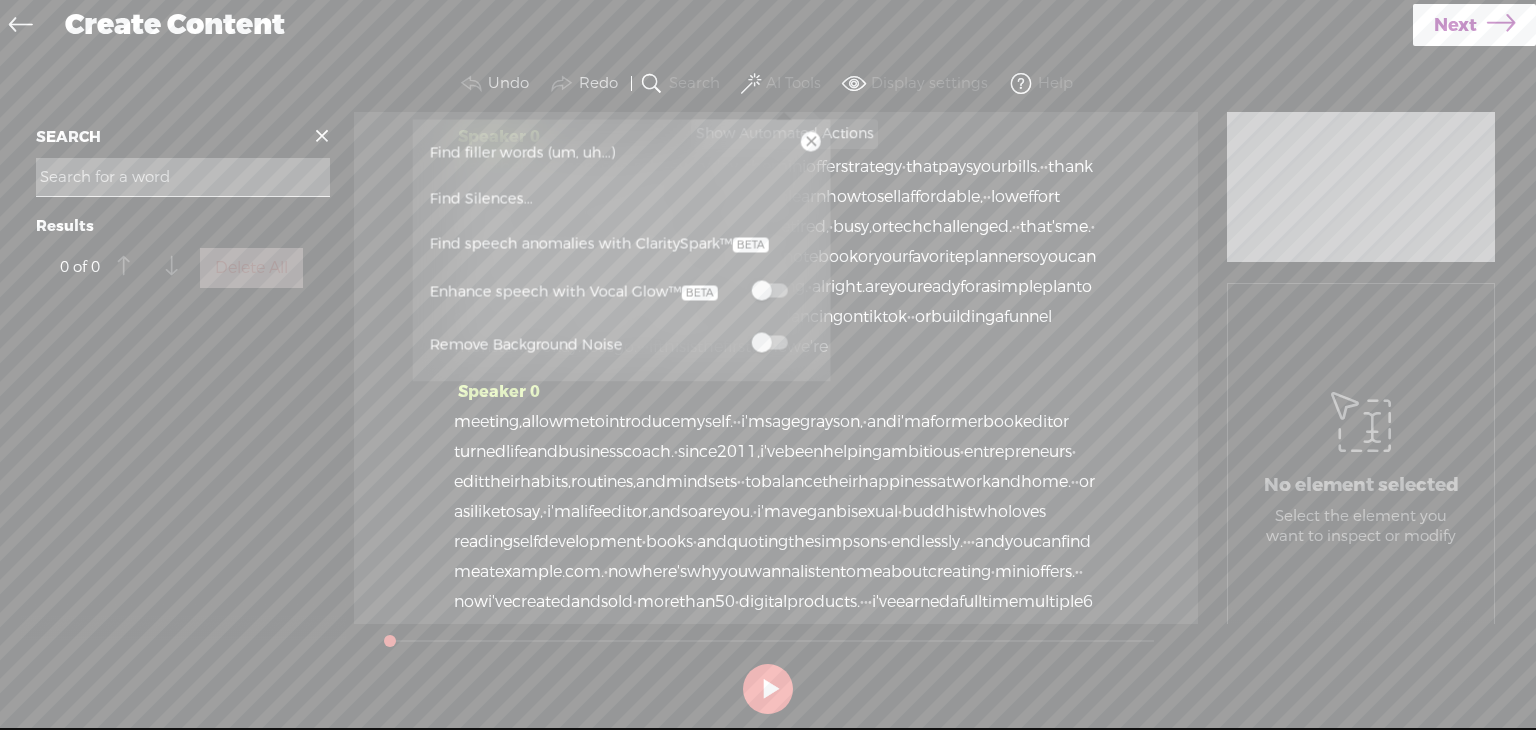 scroll, scrollTop: 0, scrollLeft: 0, axis: both 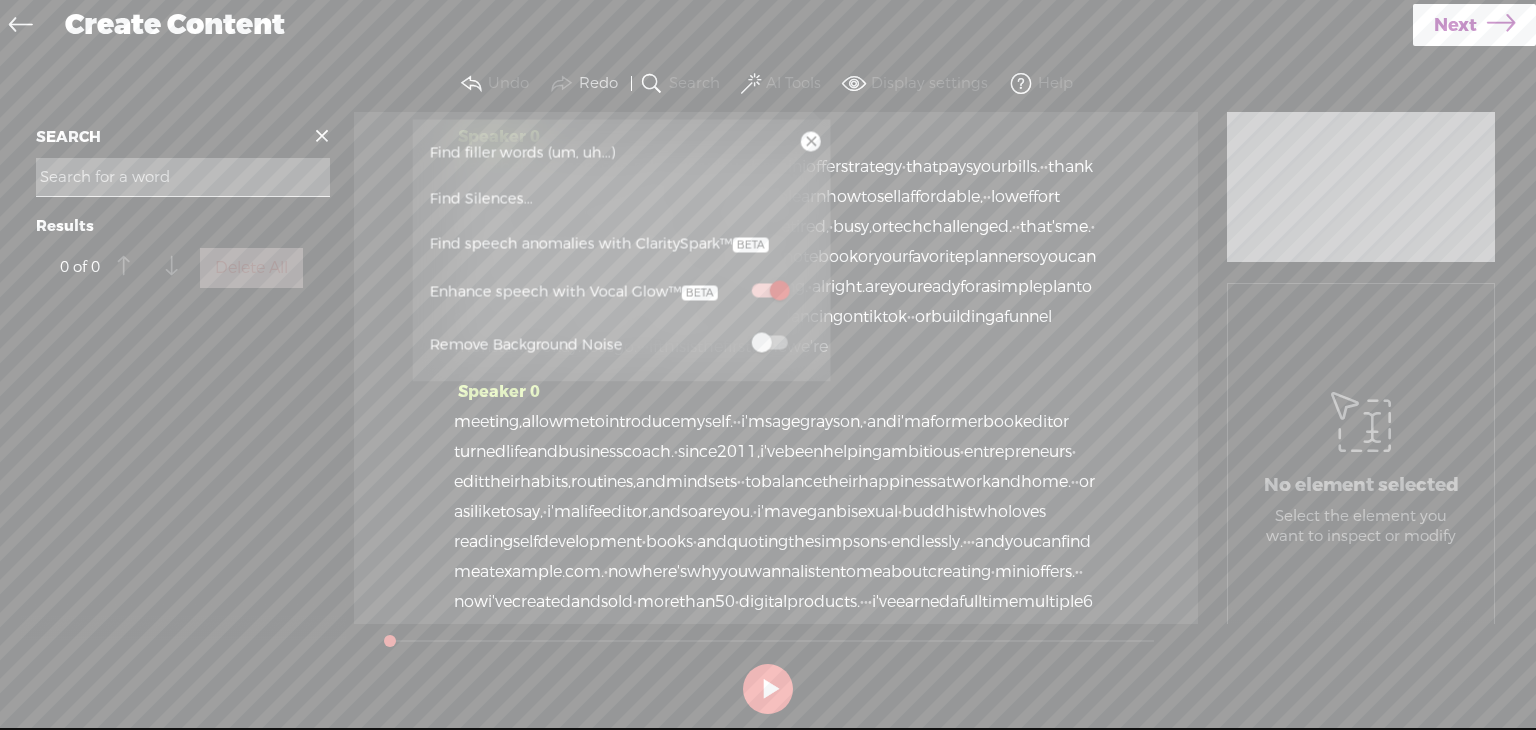 click at bounding box center [769, 343] 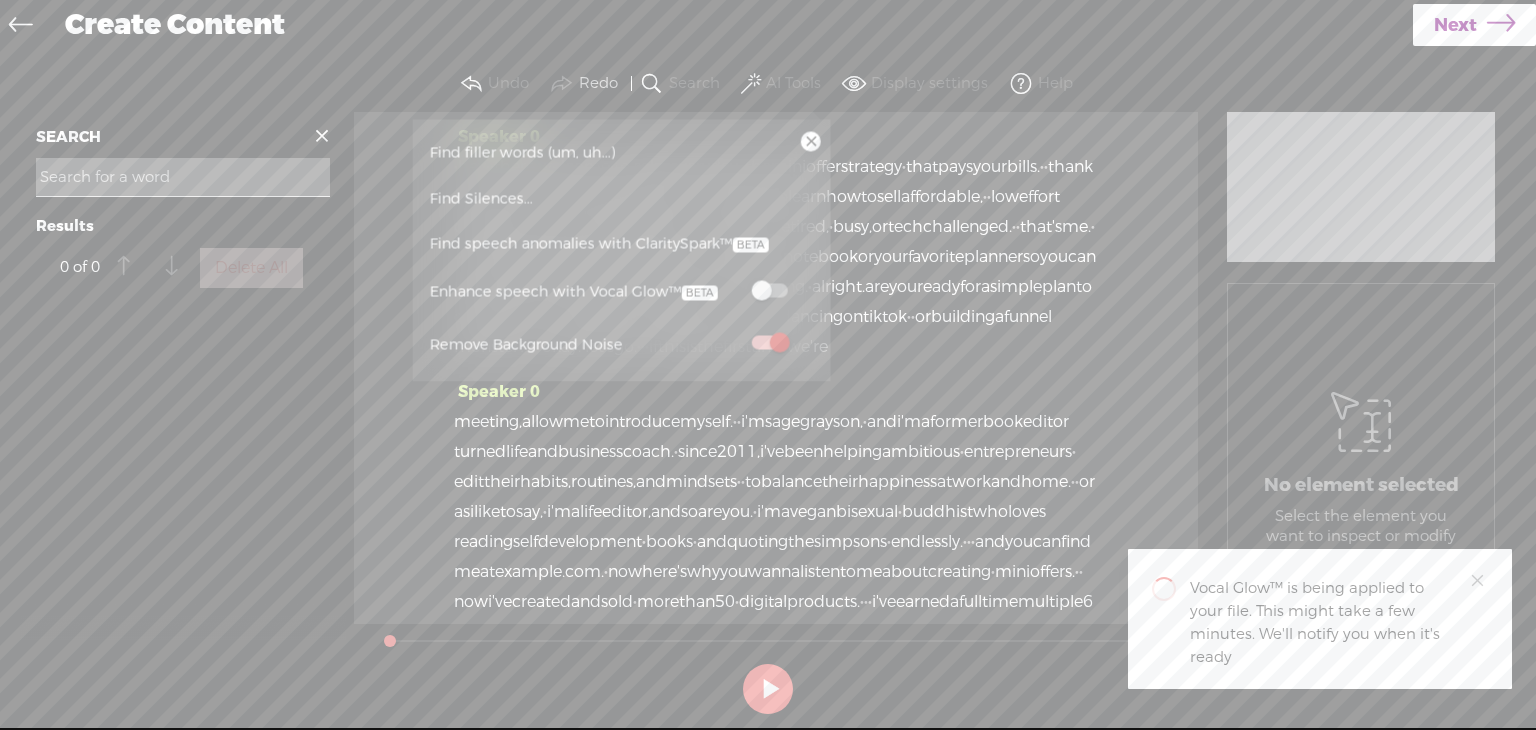 click at bounding box center (769, 291) 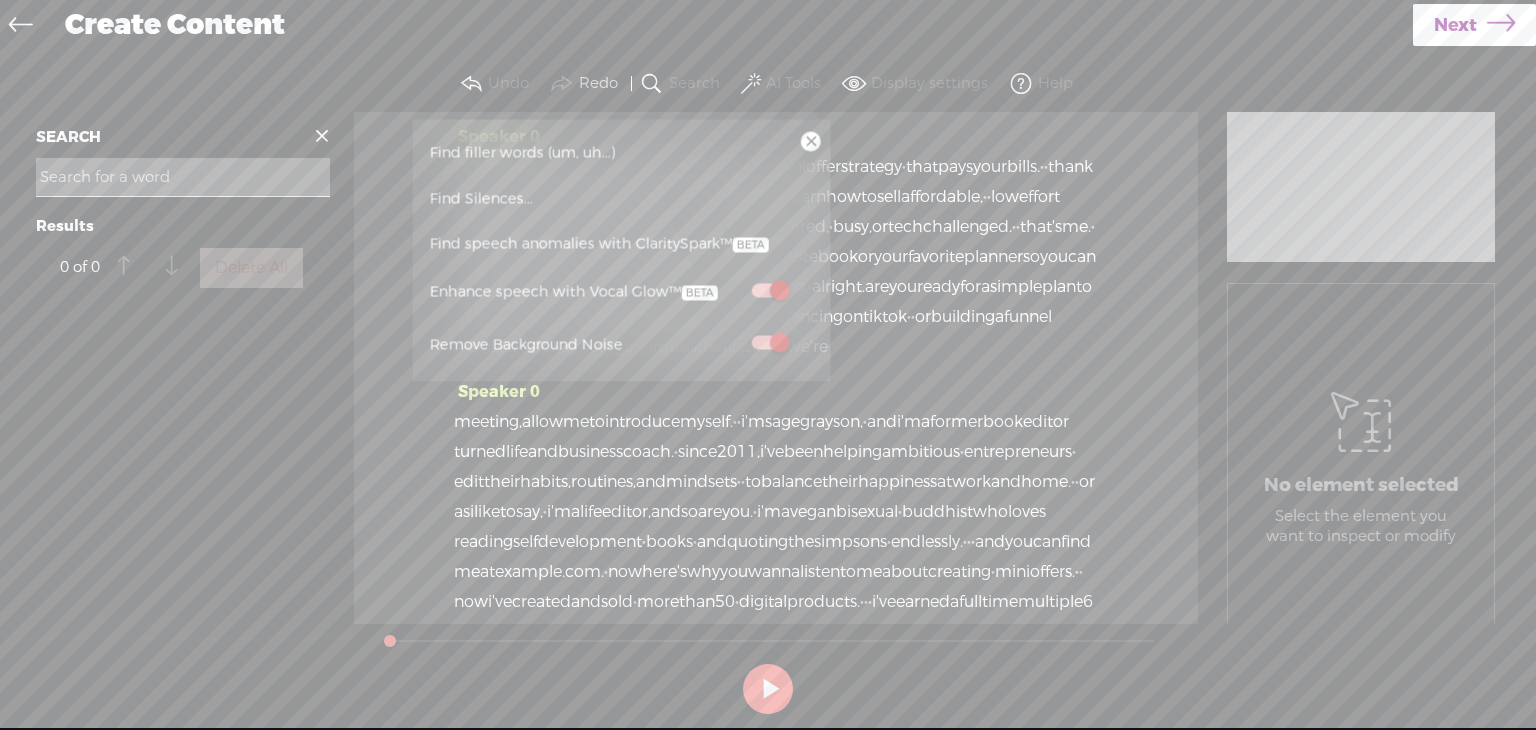 click at bounding box center [811, 142] 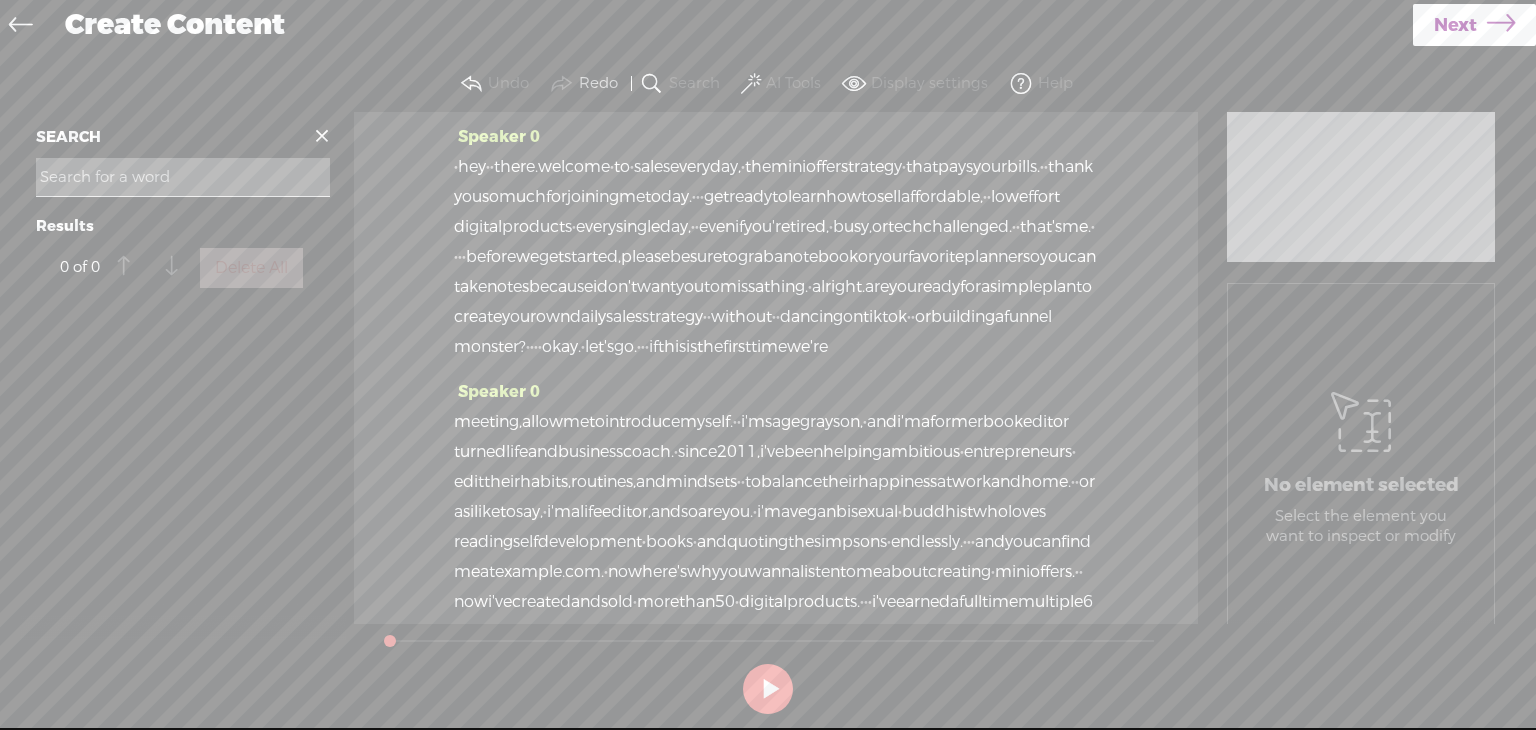 click at bounding box center [1501, 25] 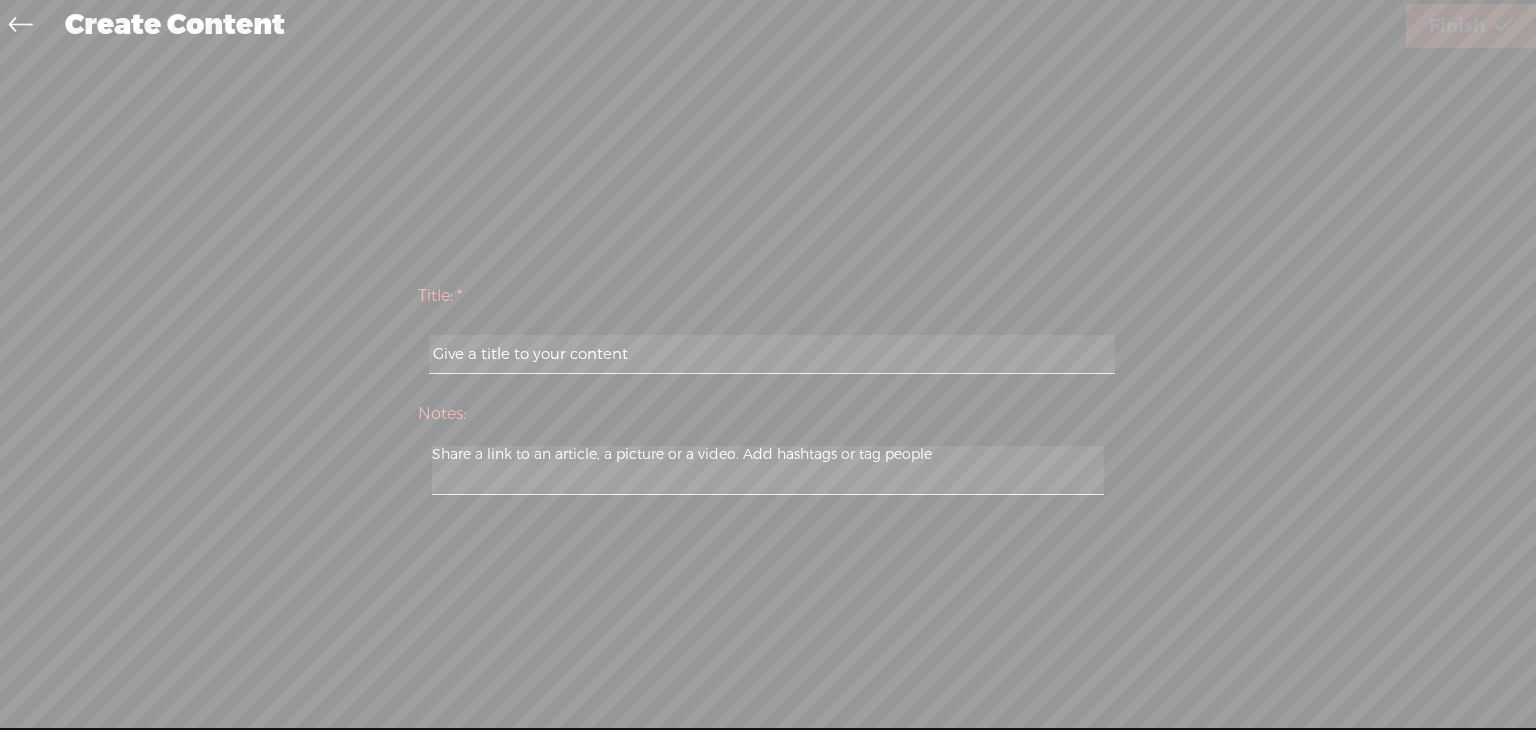 click at bounding box center (771, 354) 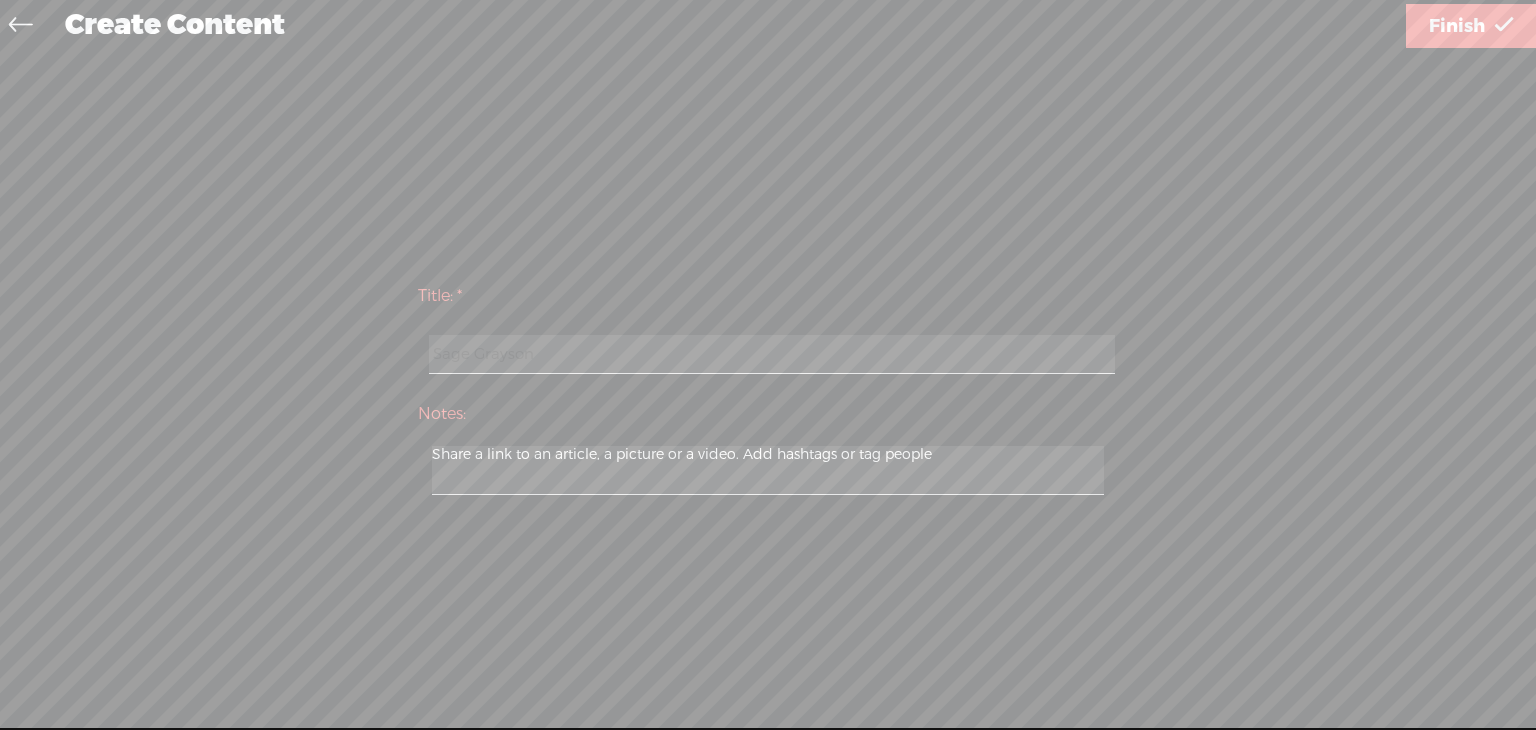 type on "Sage Grayson" 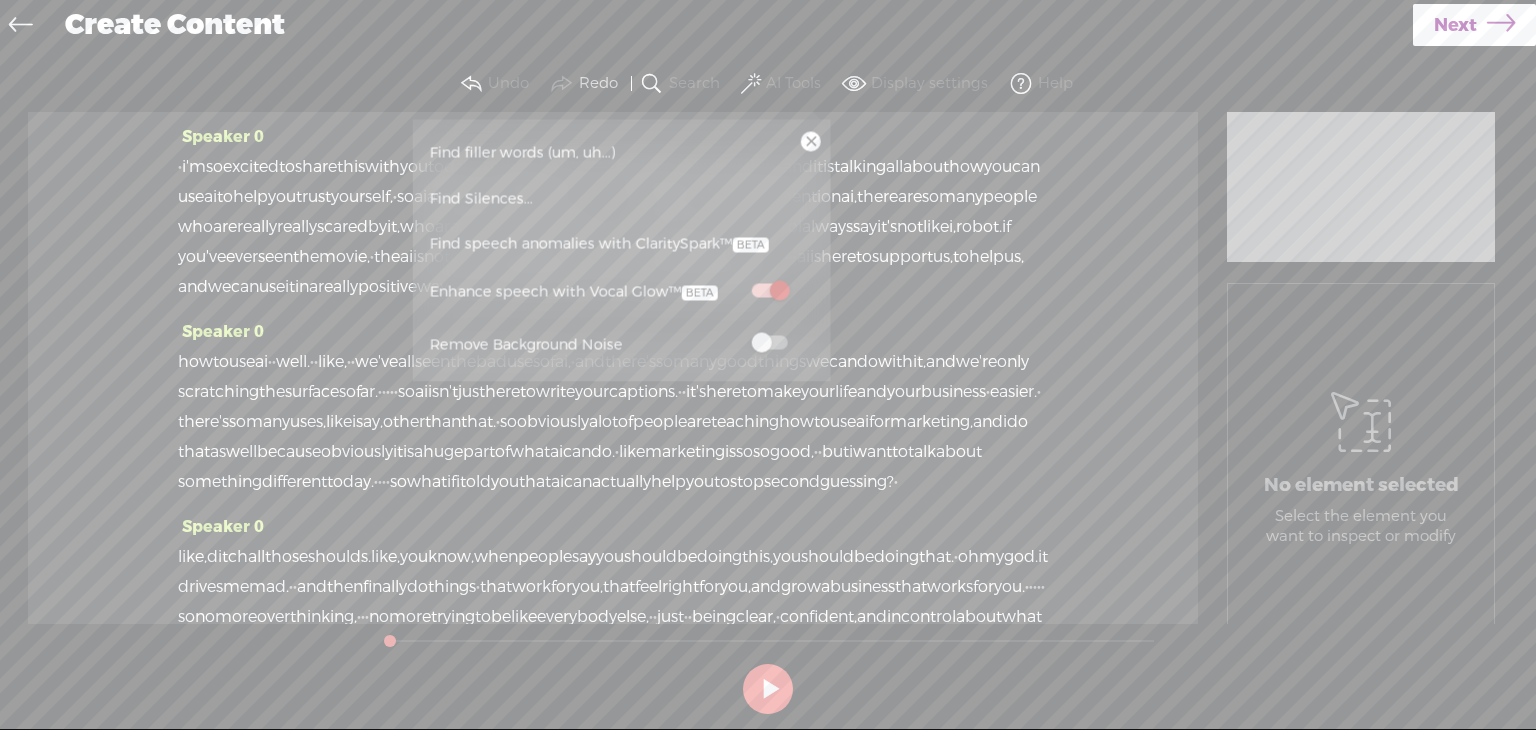 click at bounding box center [769, 343] 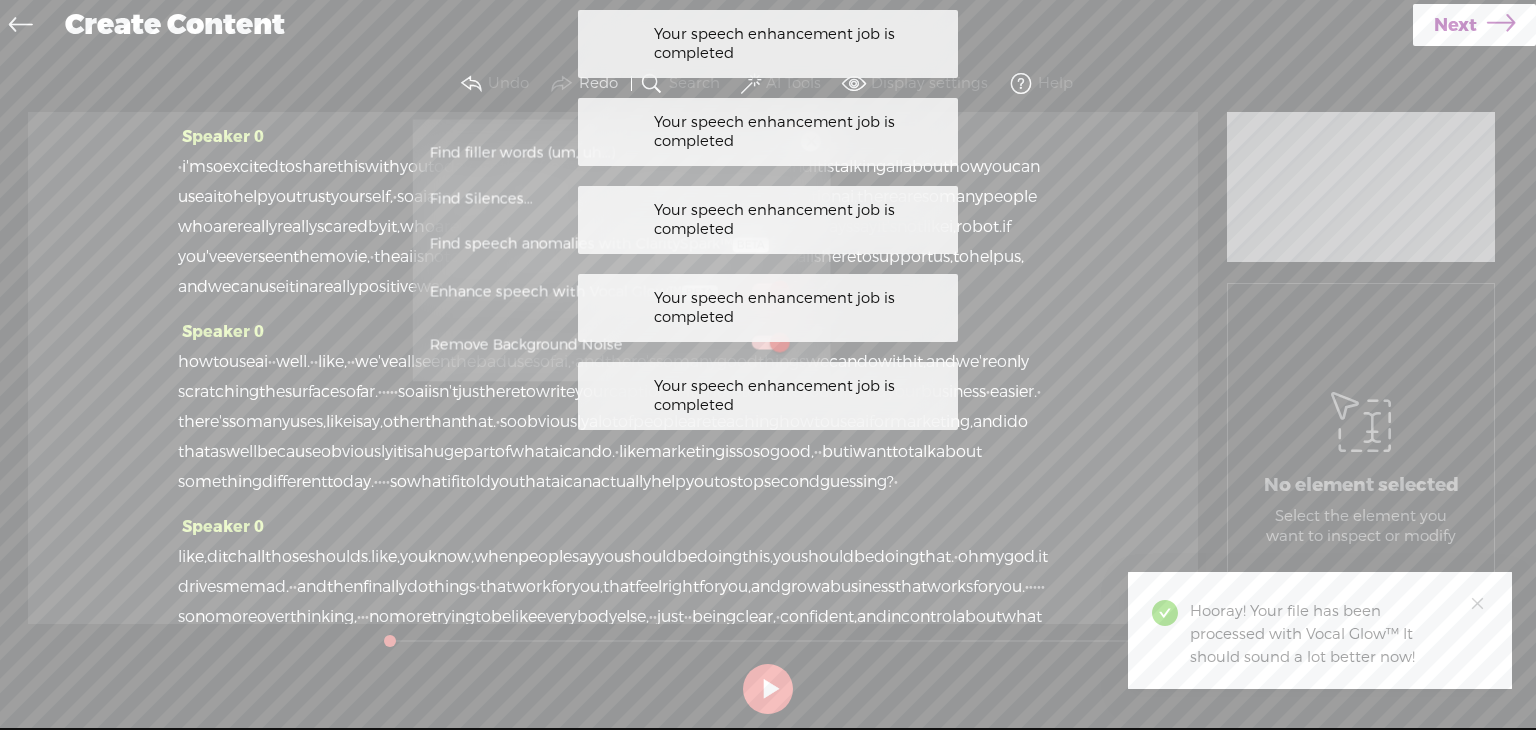 click on "Next" at bounding box center [1474, 25] 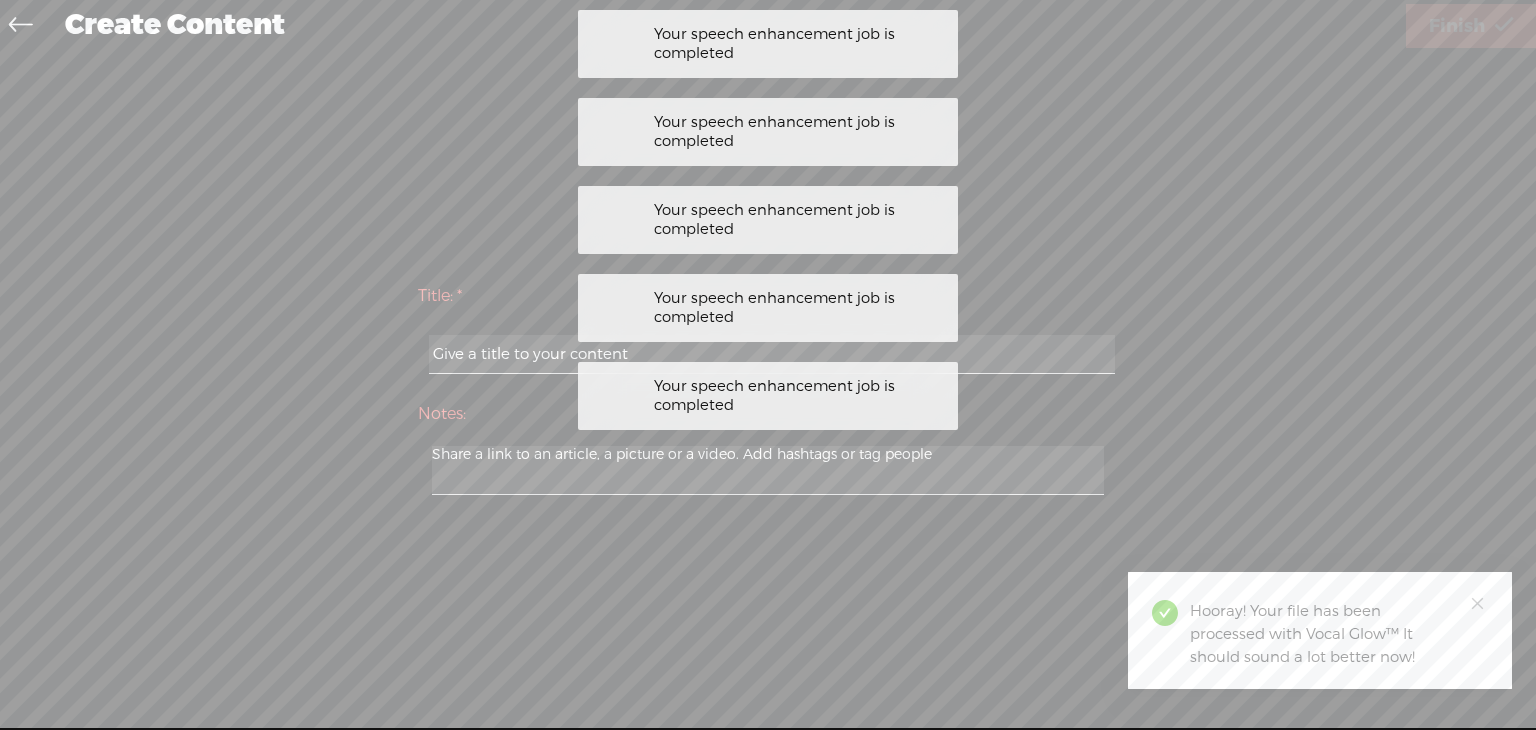 click at bounding box center [771, 354] 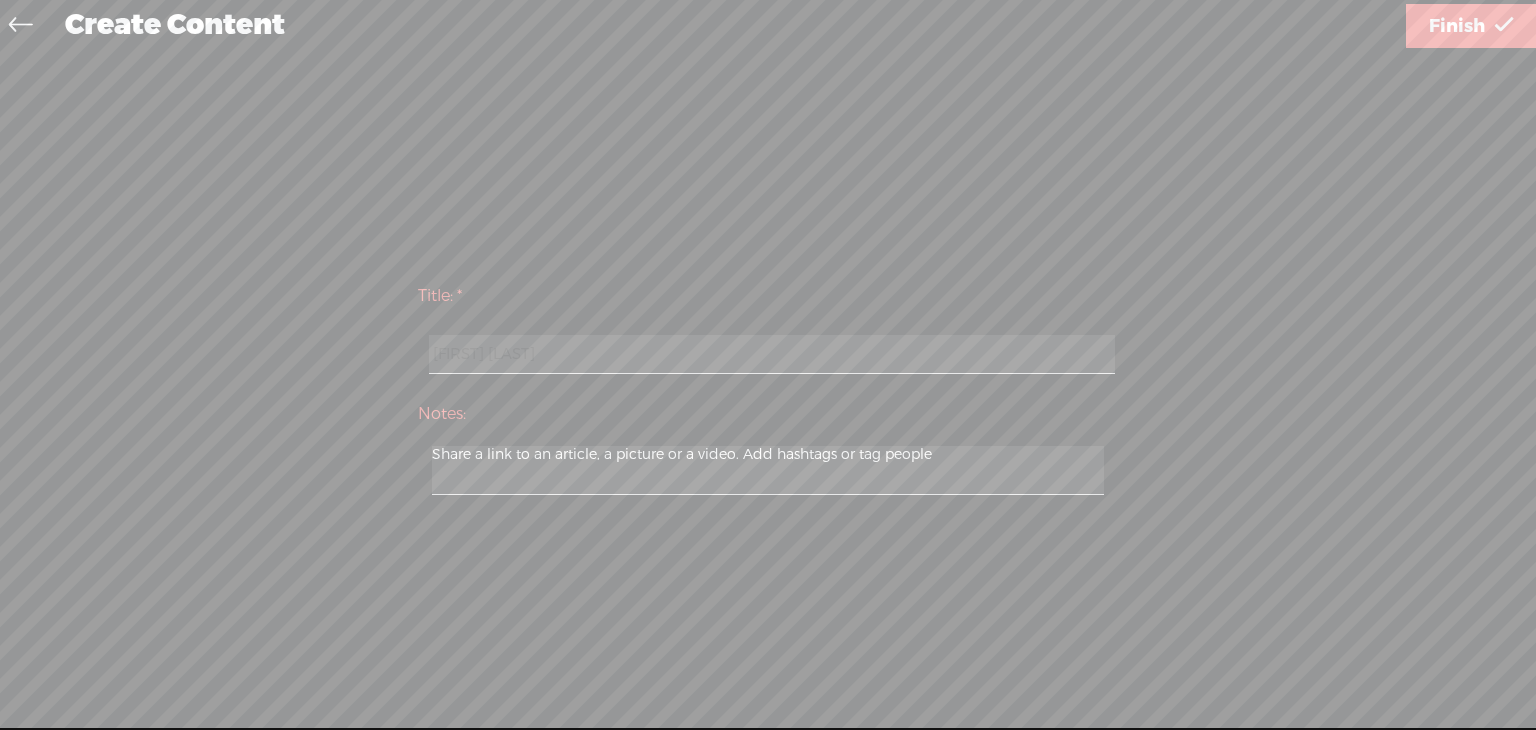 type on "Gina Trick" 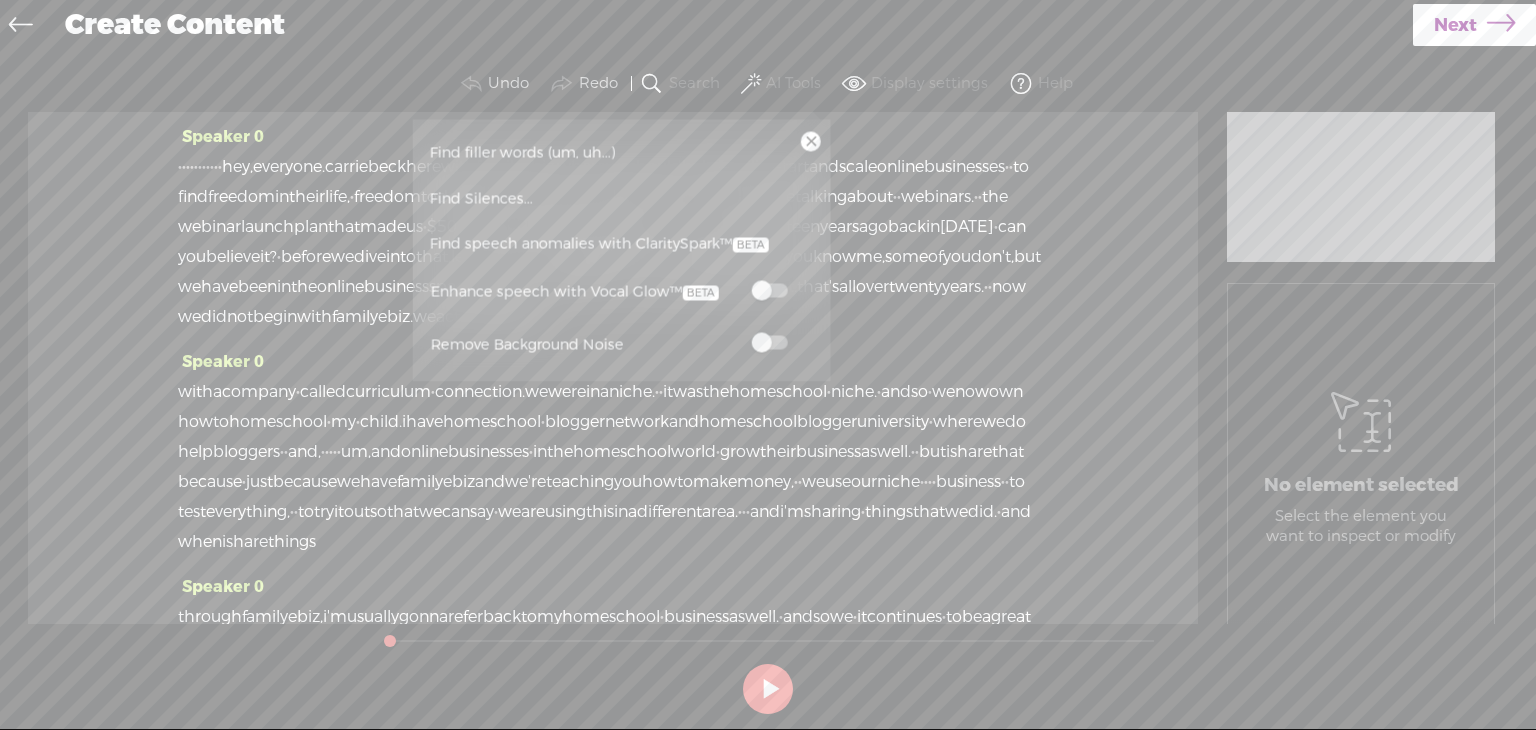 drag, startPoint x: 0, startPoint y: 0, endPoint x: 757, endPoint y: 340, distance: 829.84875 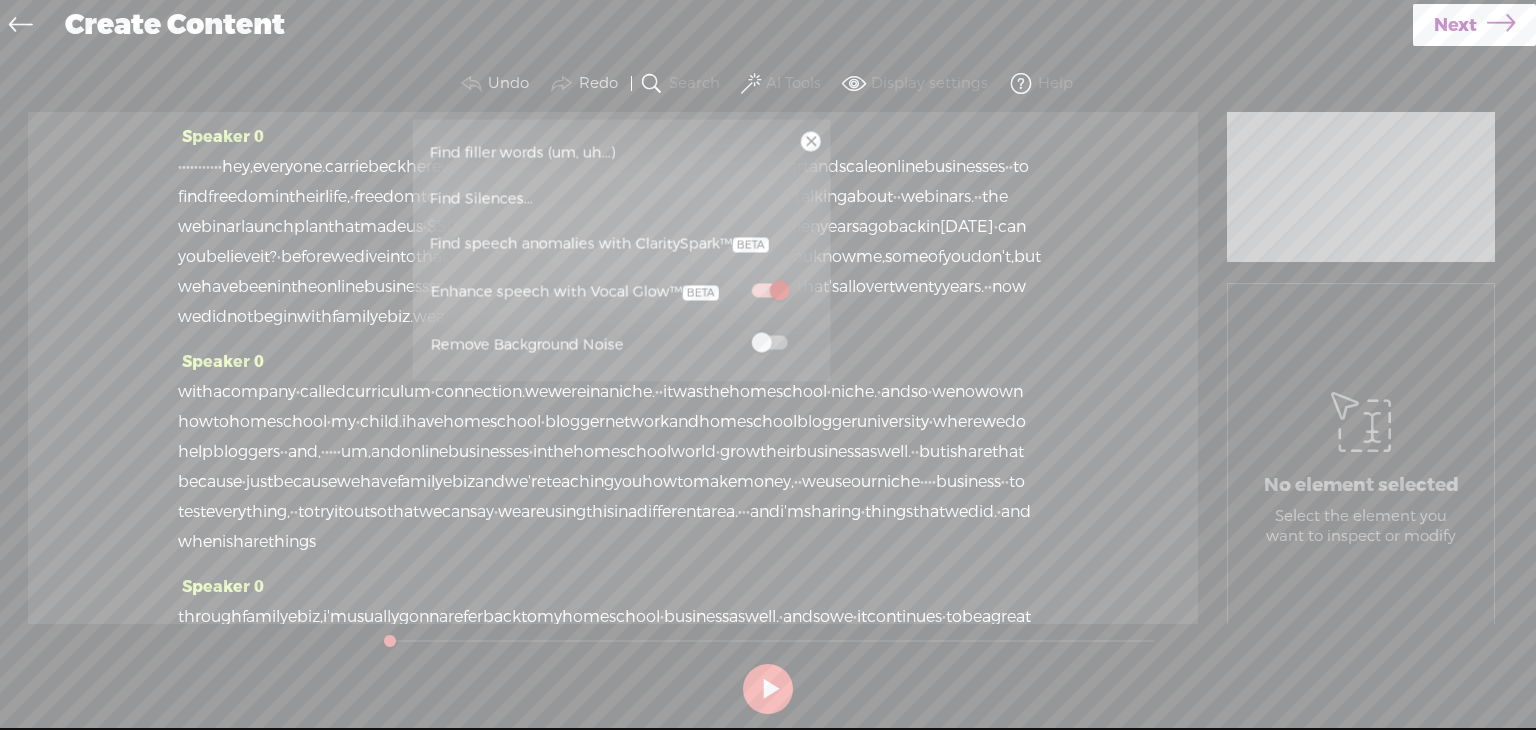 scroll, scrollTop: 0, scrollLeft: 0, axis: both 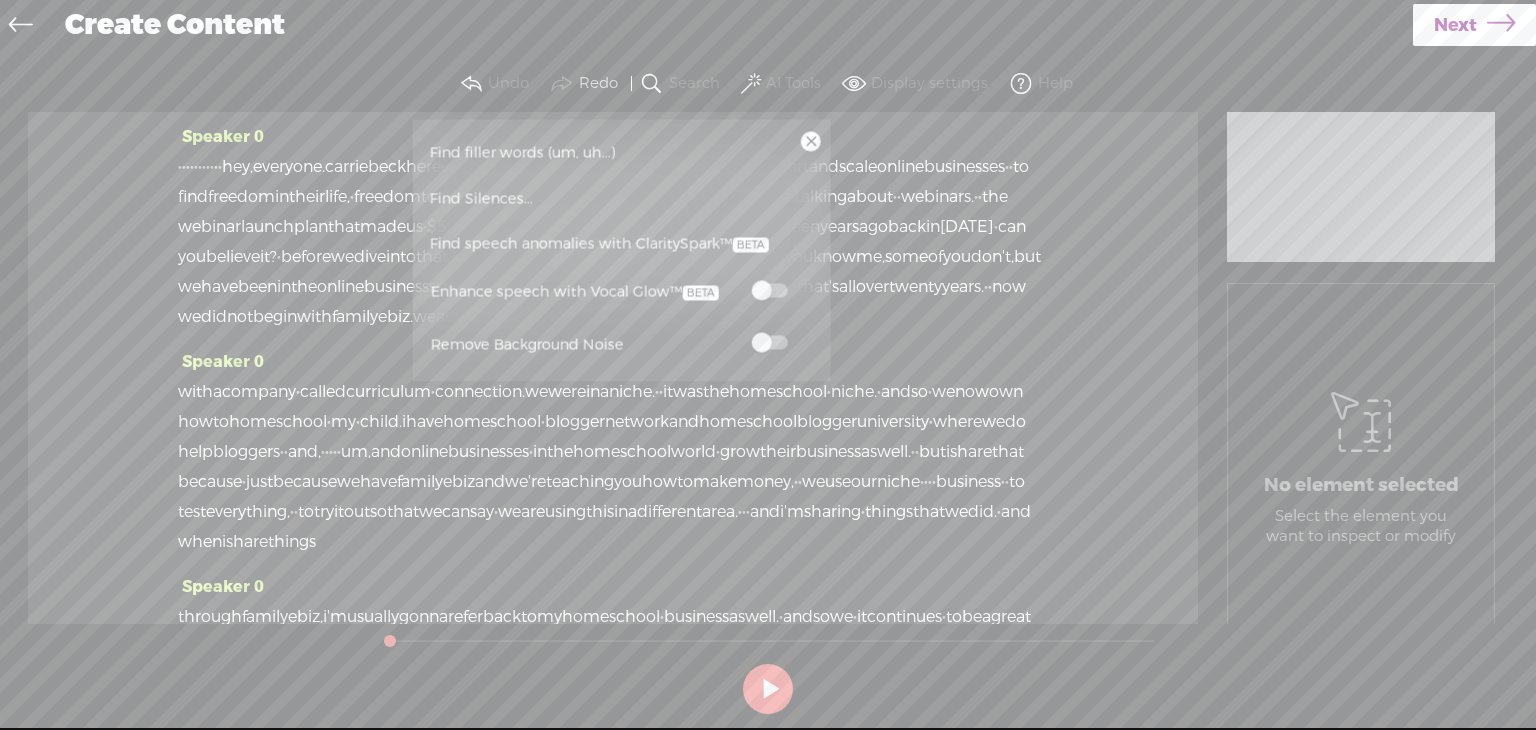 click at bounding box center (769, 343) 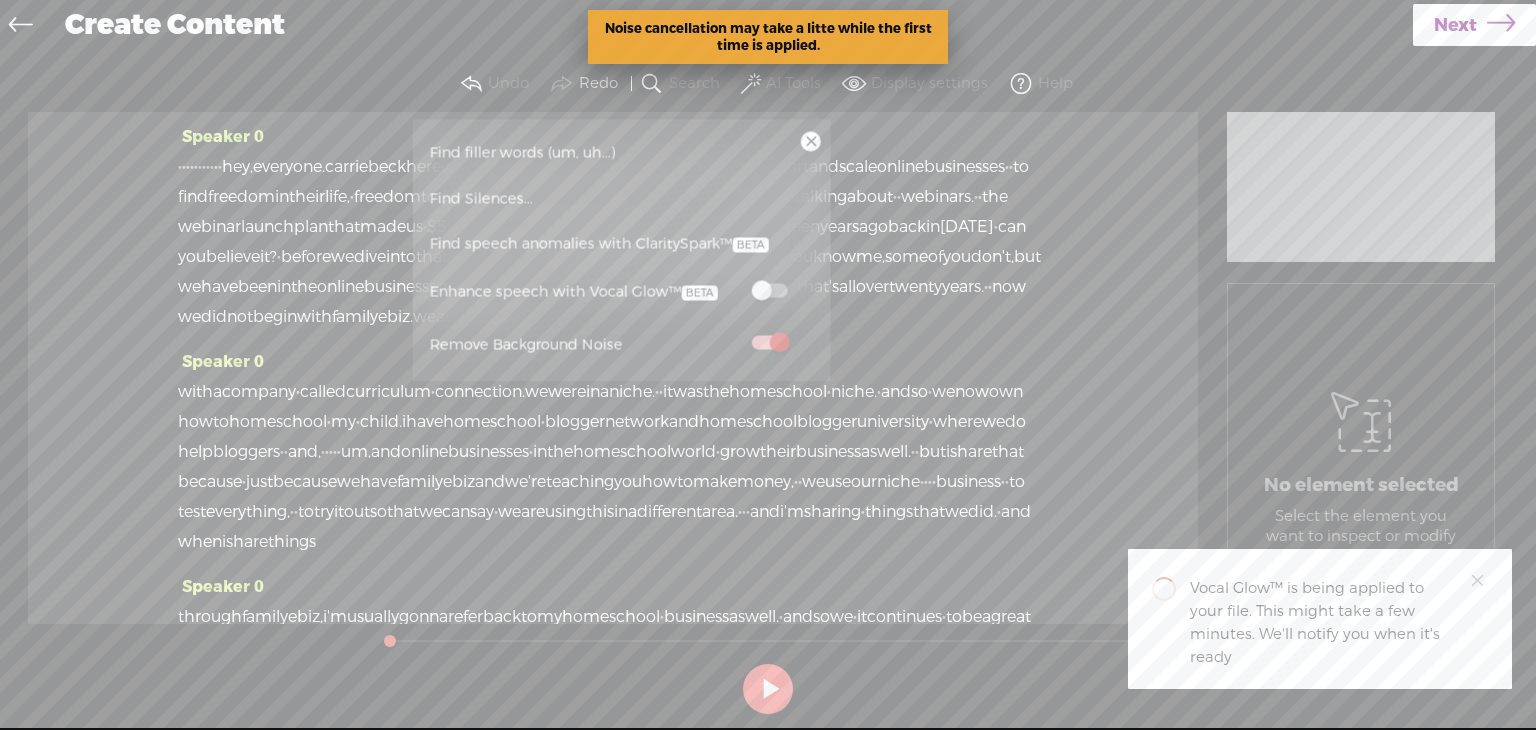 click at bounding box center [769, 291] 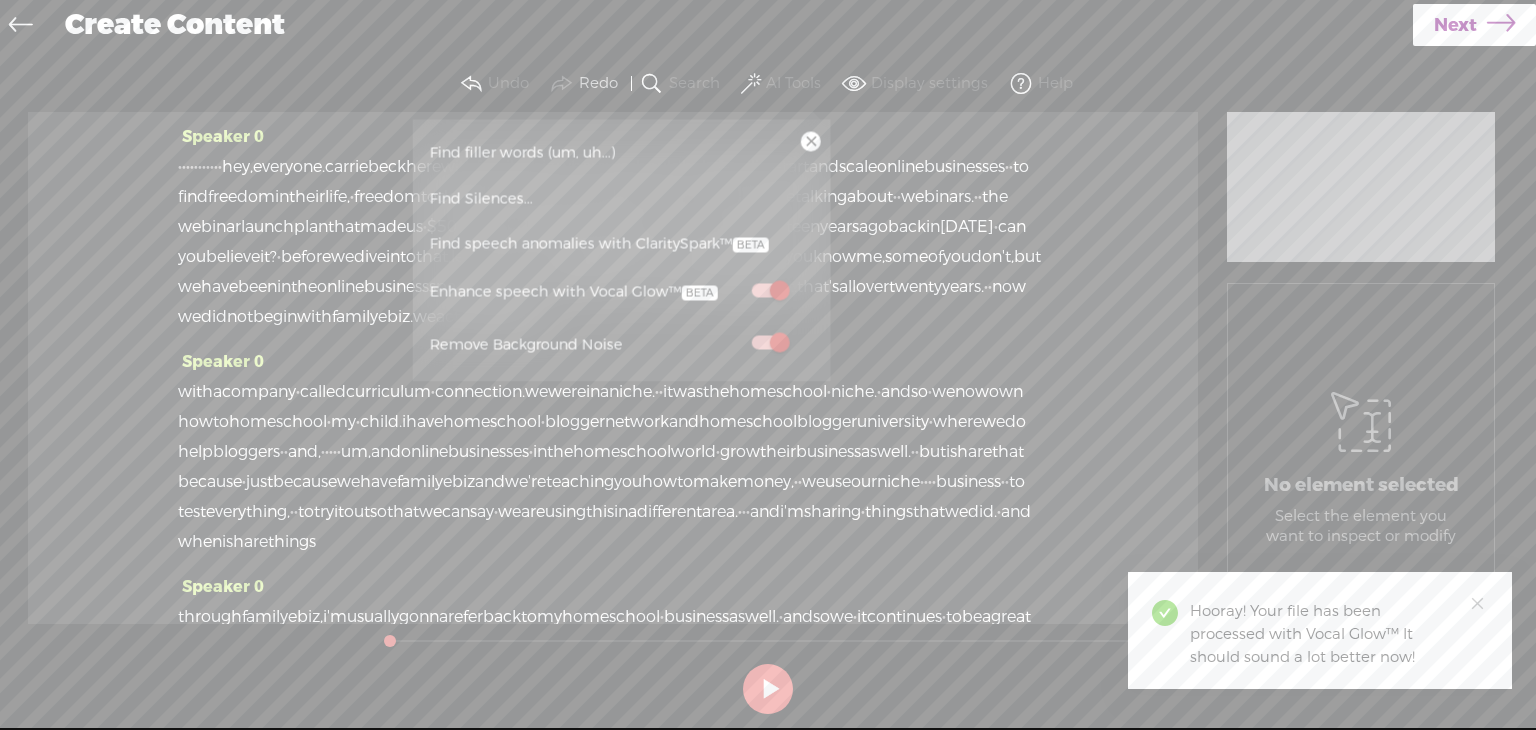 click on "Next" at bounding box center [1455, 25] 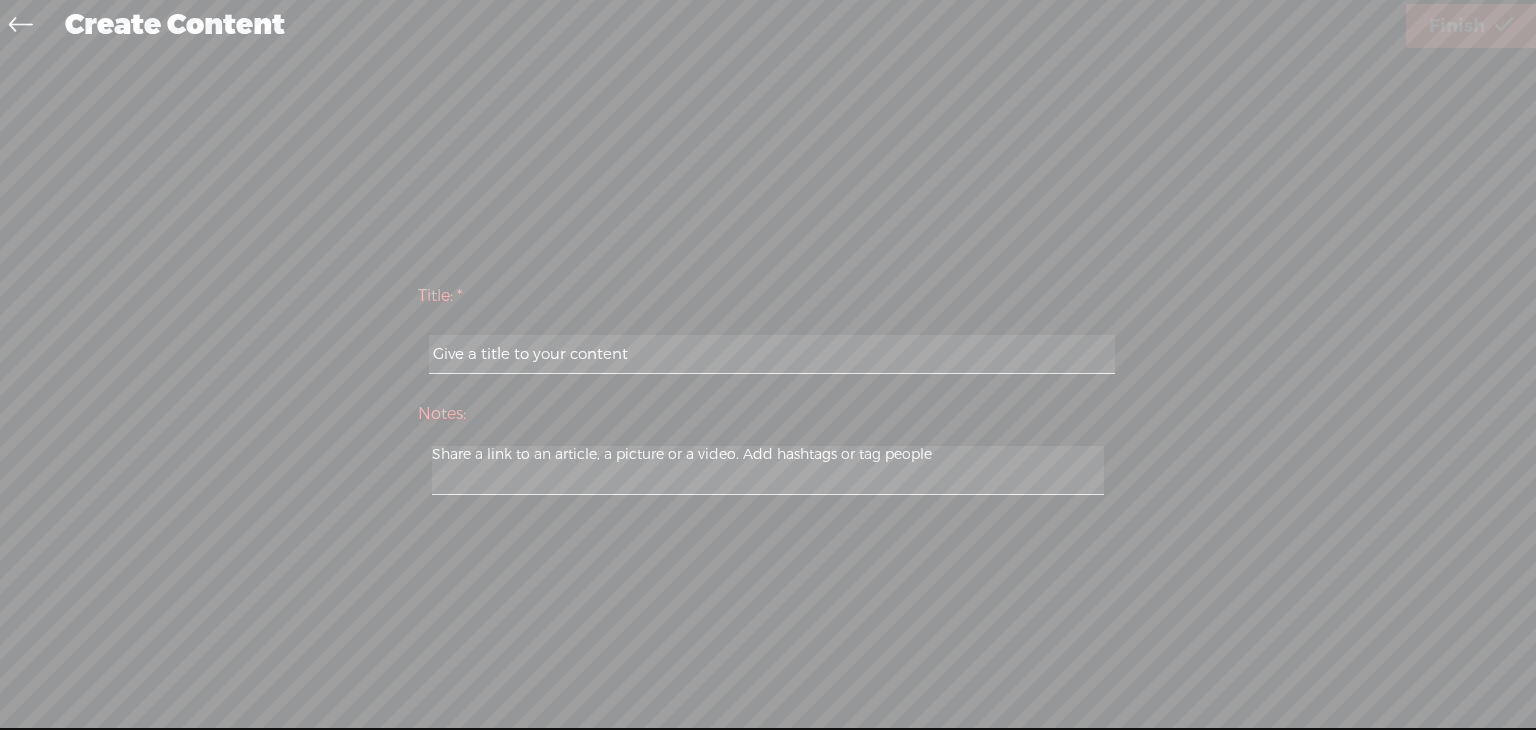 click at bounding box center (771, 354) 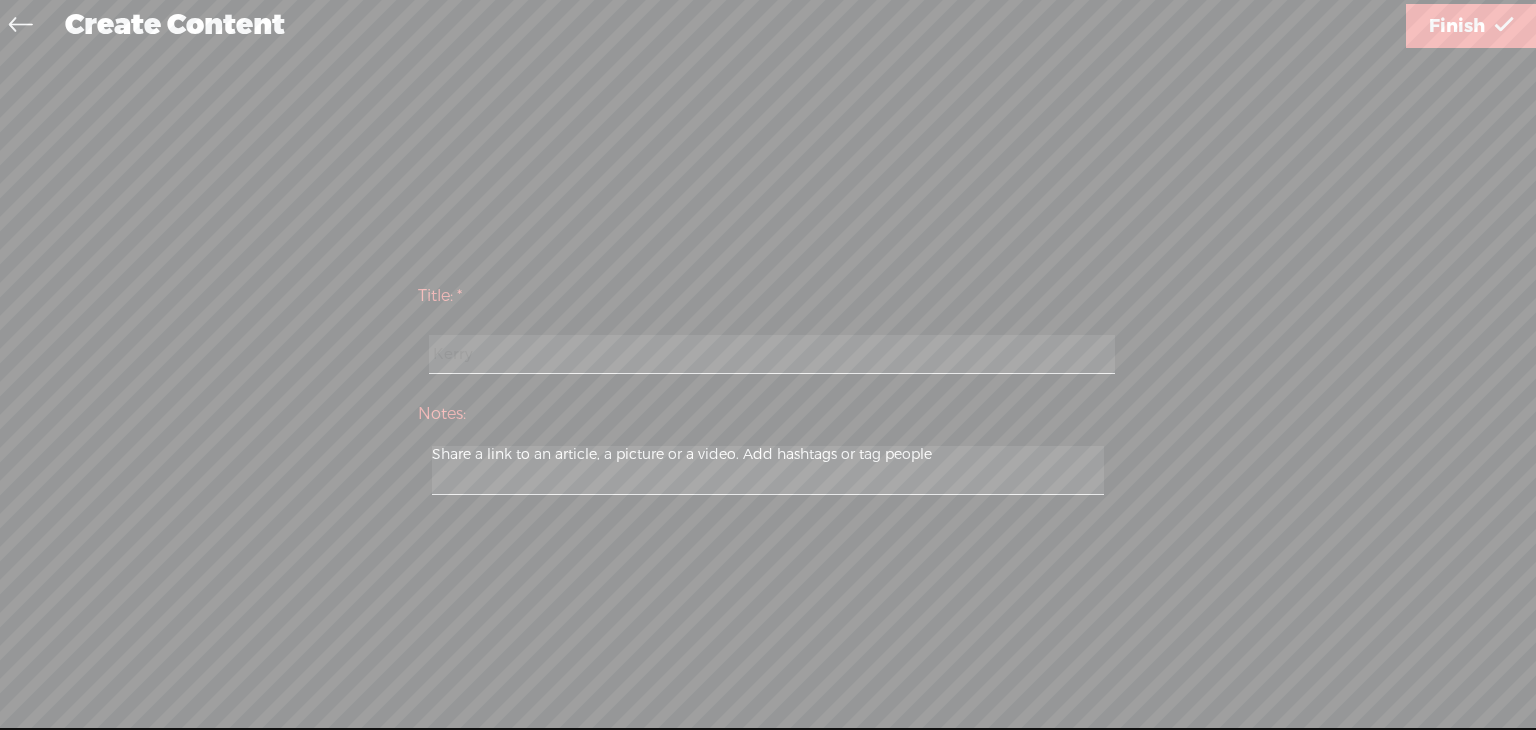 type on "Kerry" 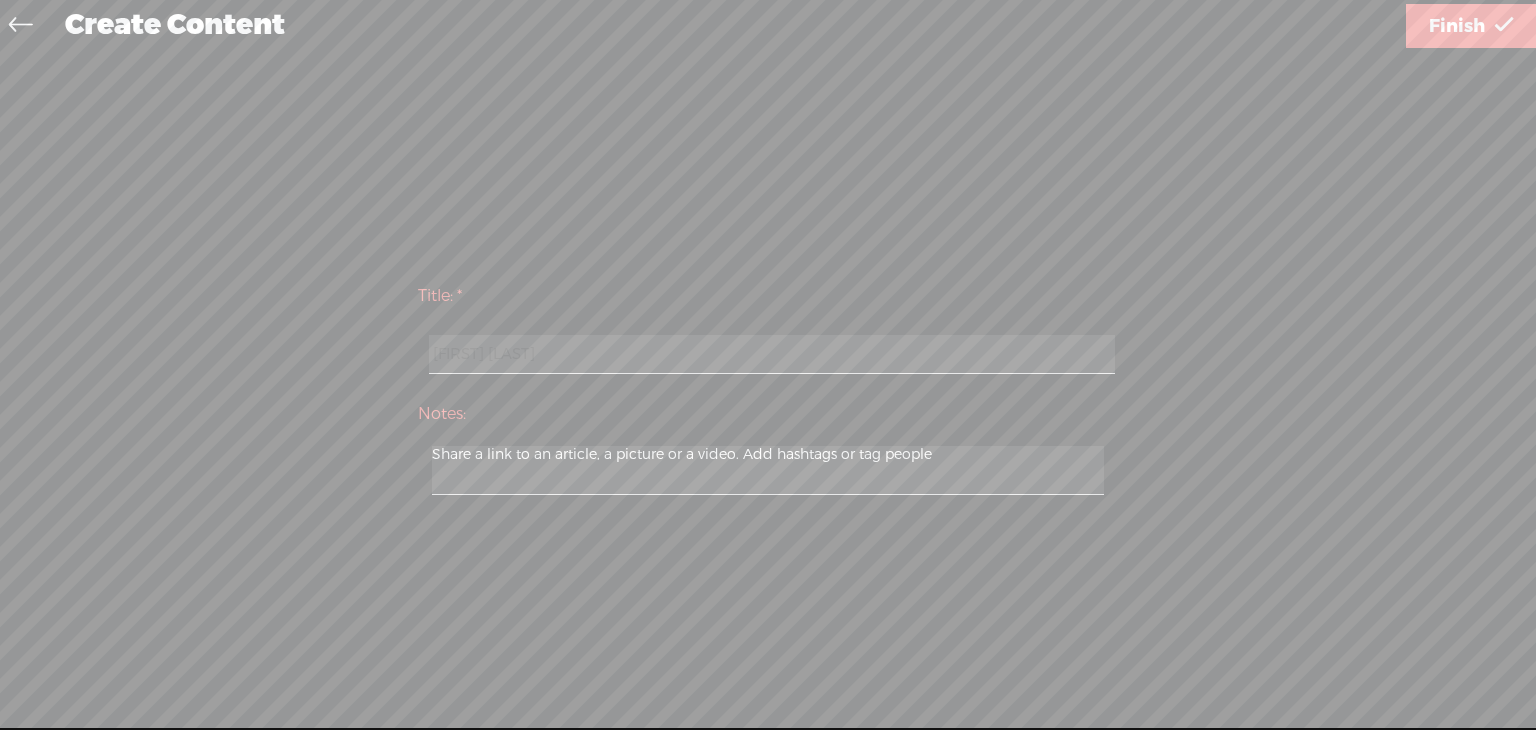 click on "Finish" at bounding box center (1457, 26) 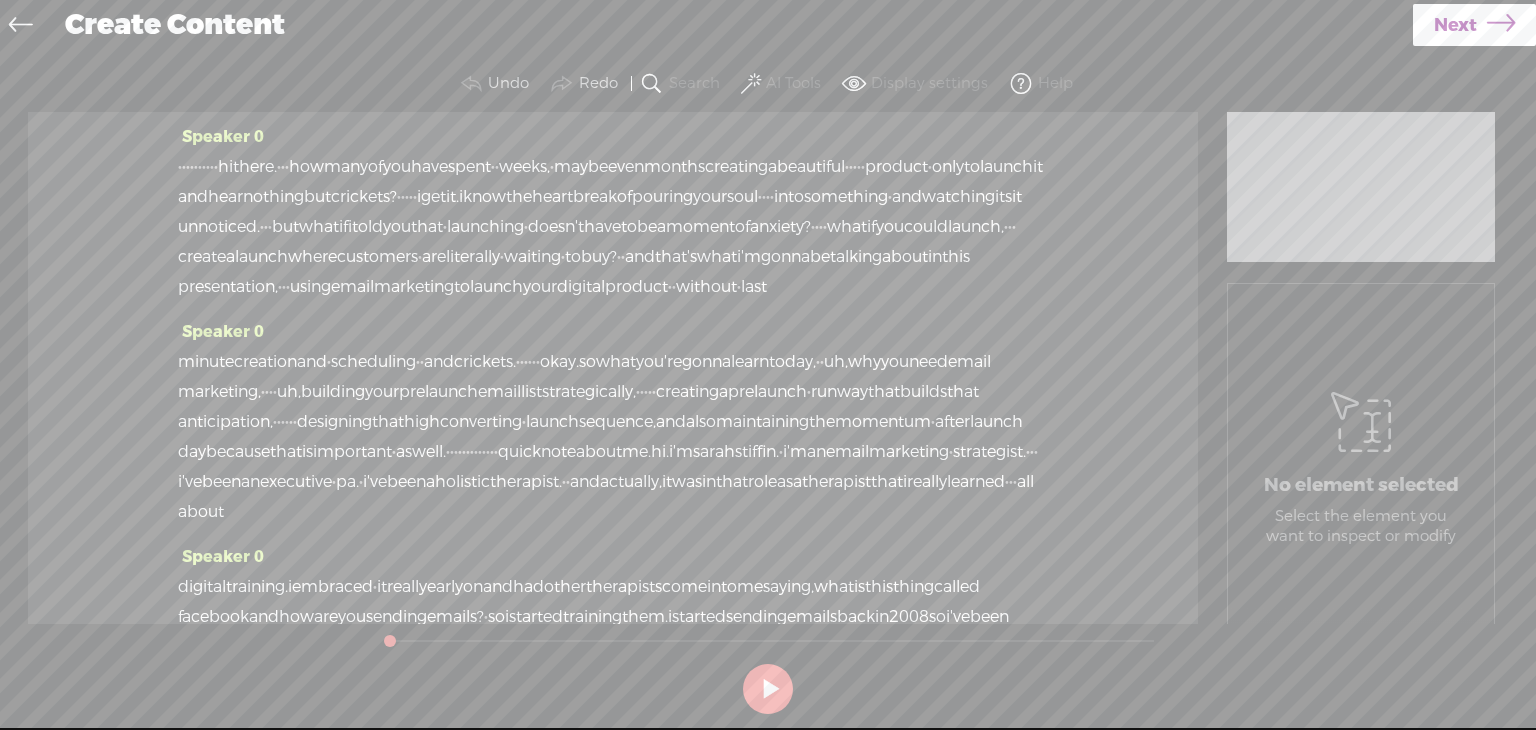 scroll, scrollTop: 0, scrollLeft: 0, axis: both 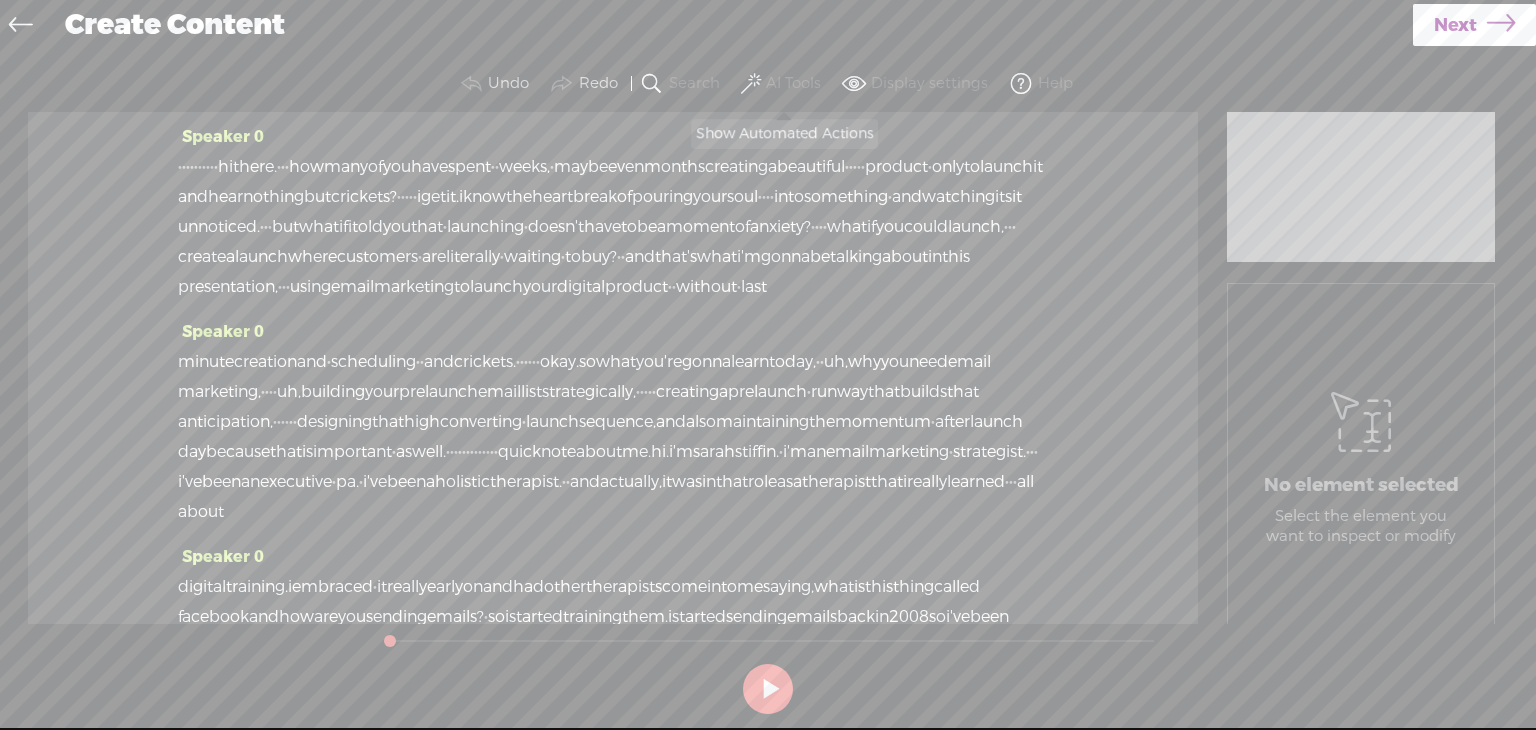 click on "AI Tools" at bounding box center (793, 84) 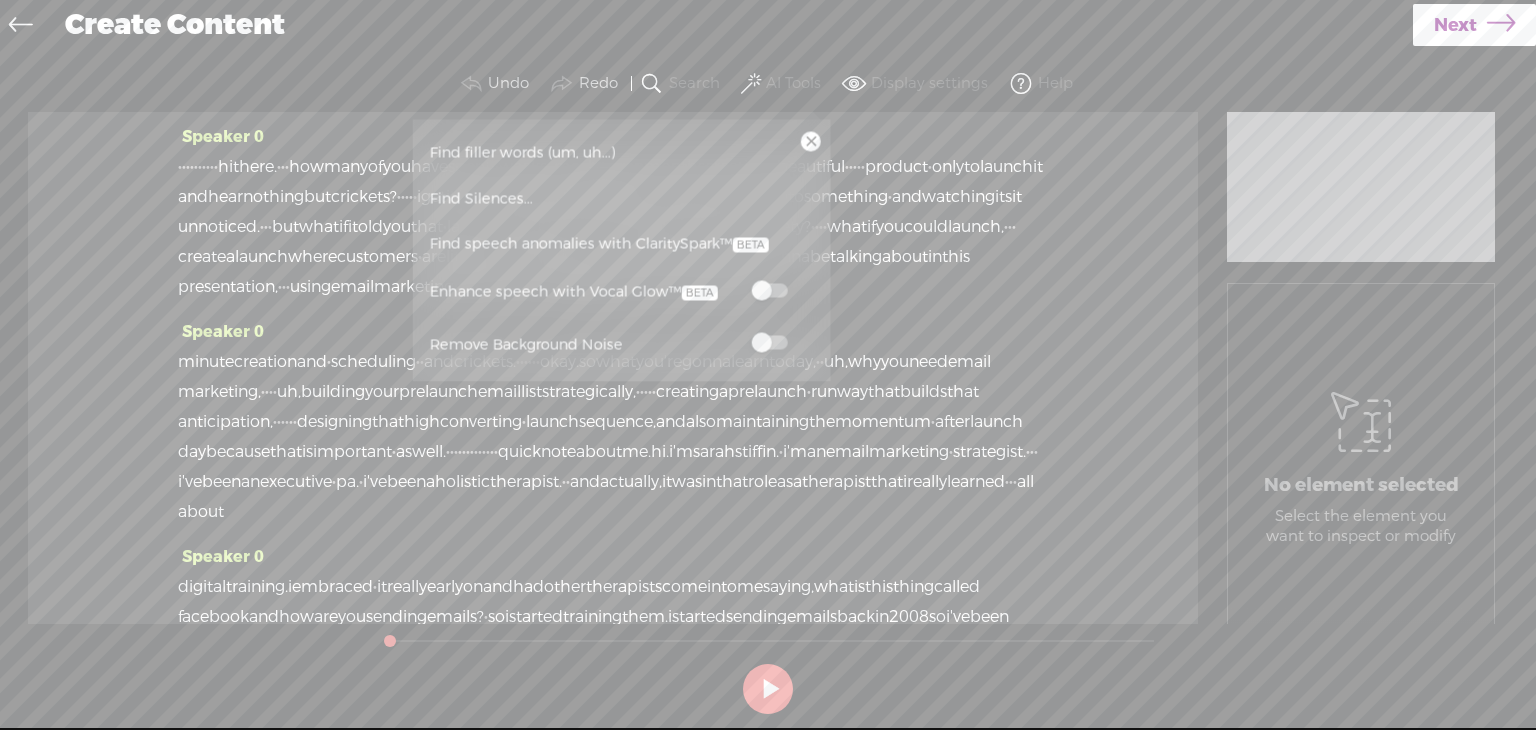 click at bounding box center (769, 293) 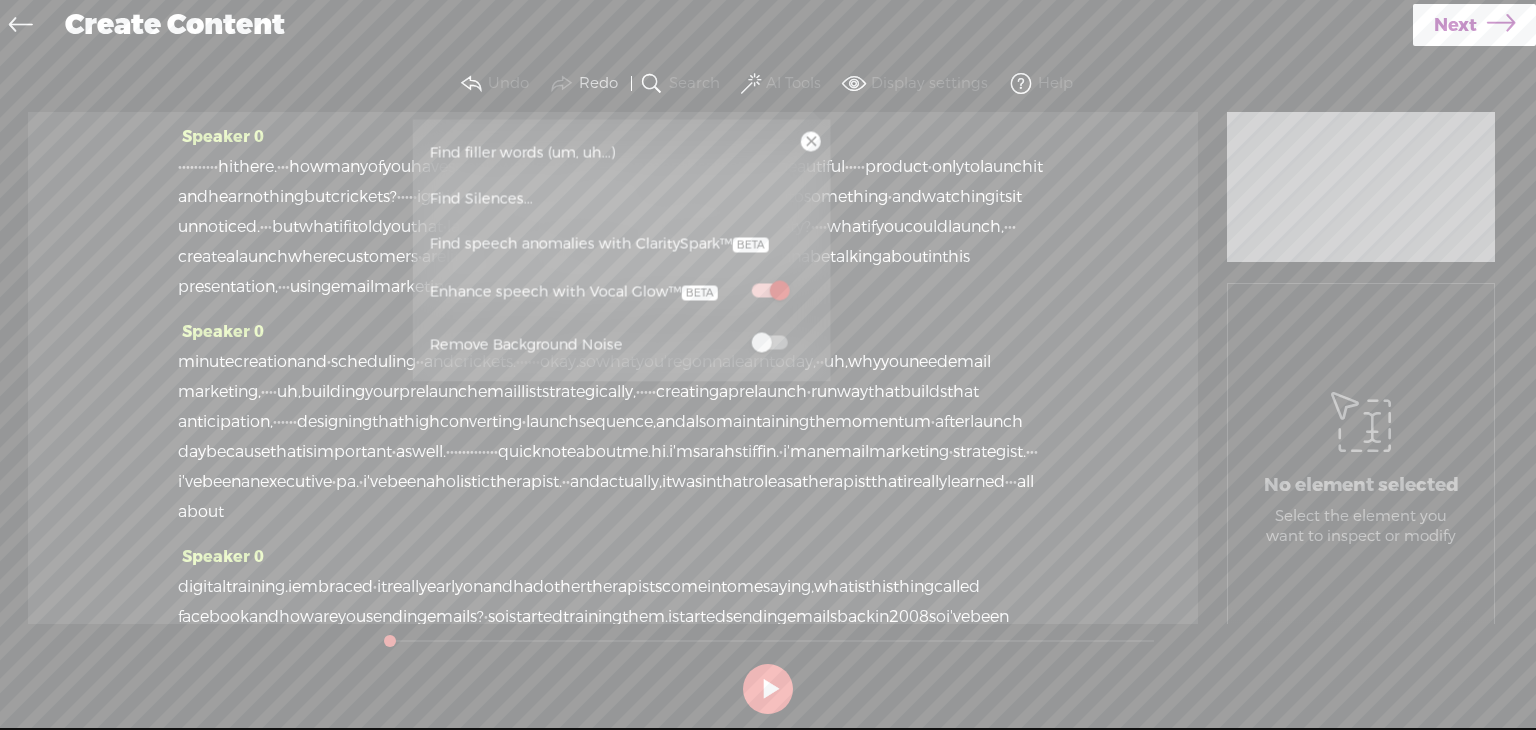 click at bounding box center (769, 343) 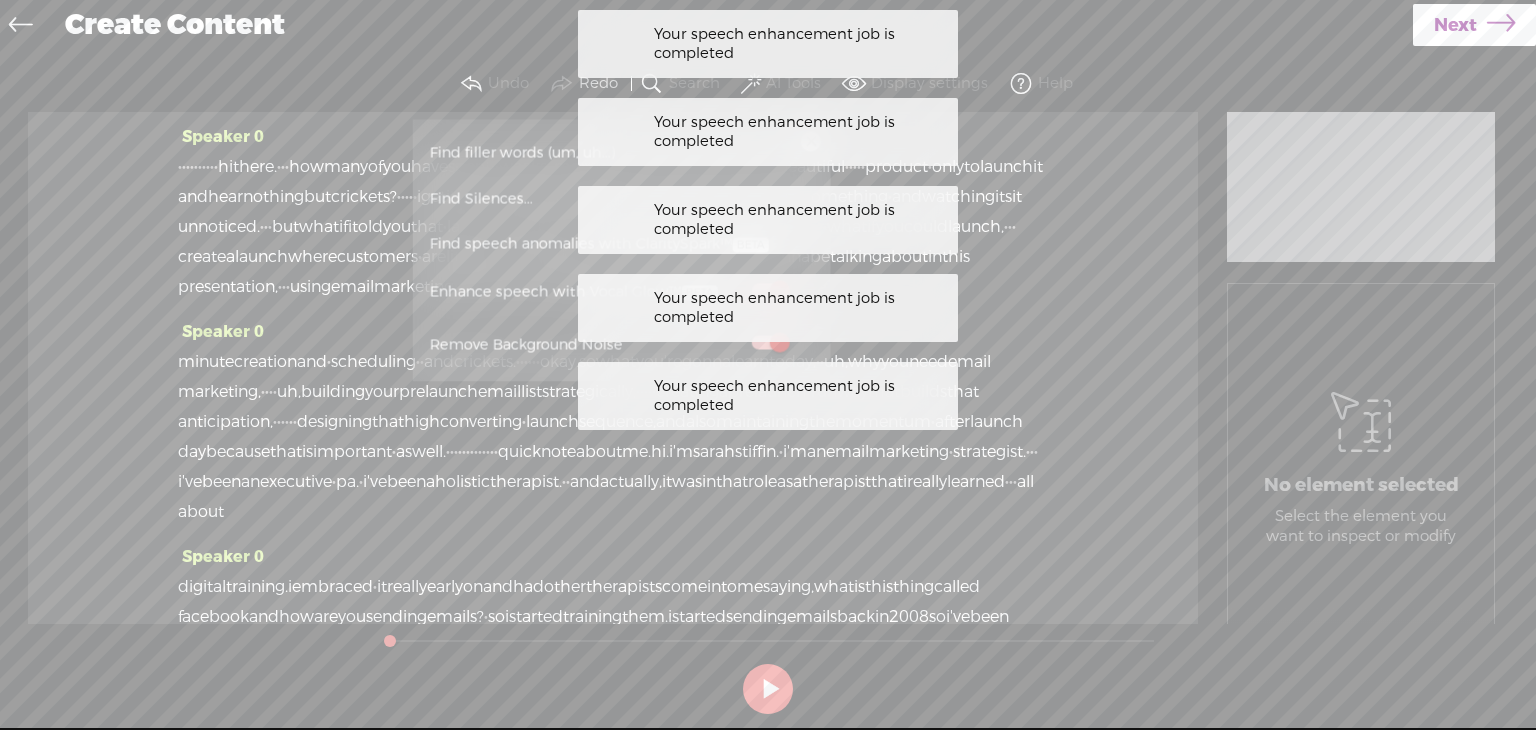 click on "Next" at bounding box center (1474, 25) 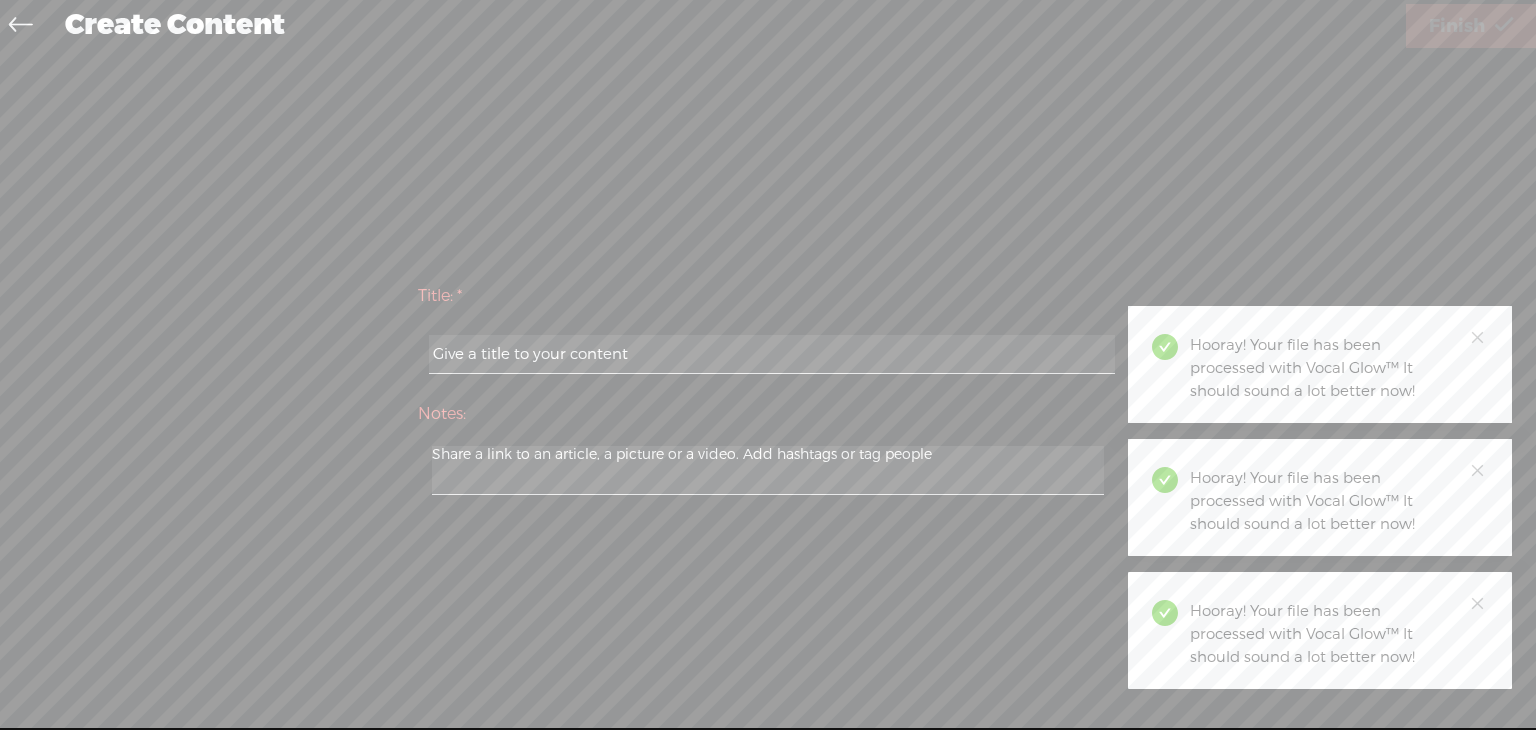 click at bounding box center (771, 354) 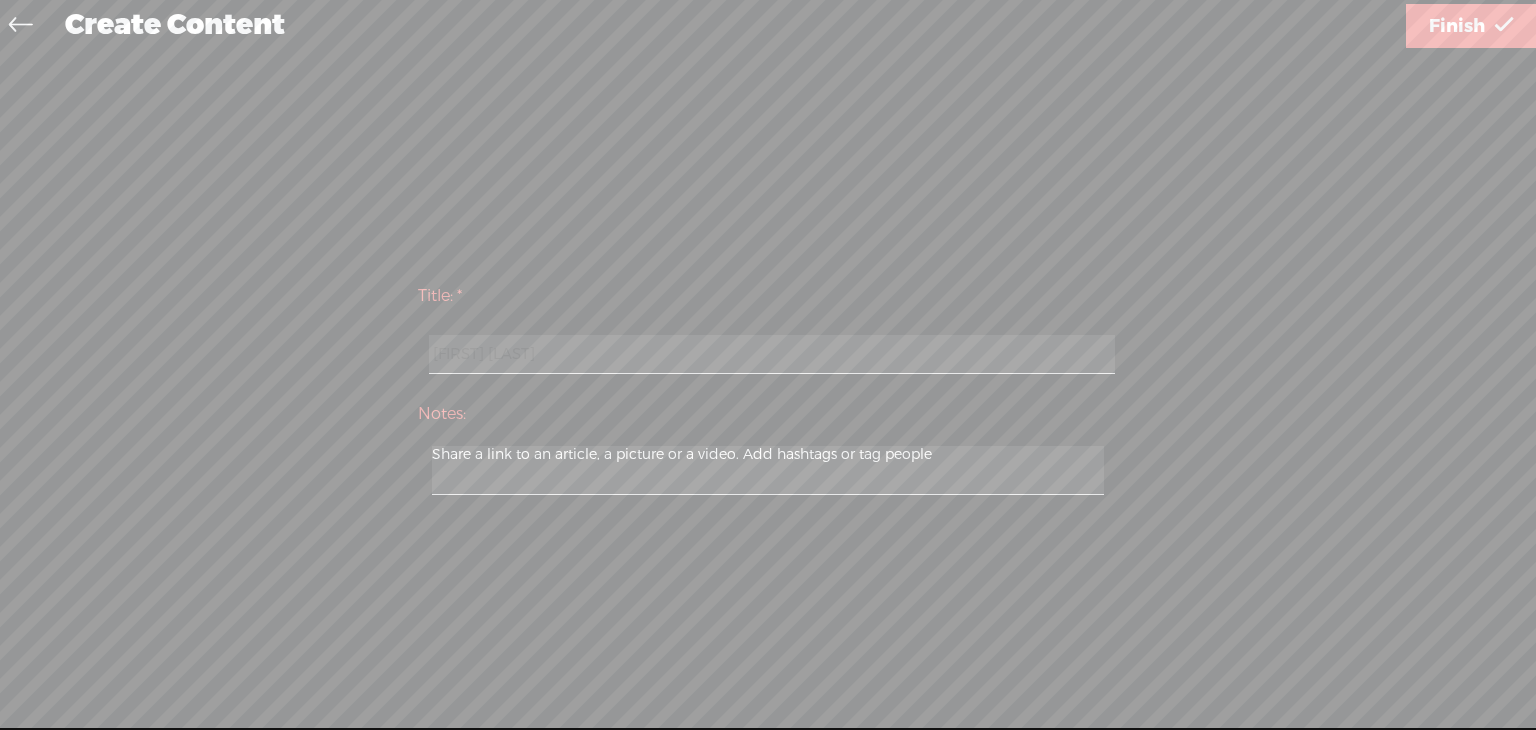 type on "[FIRST] [LAST]" 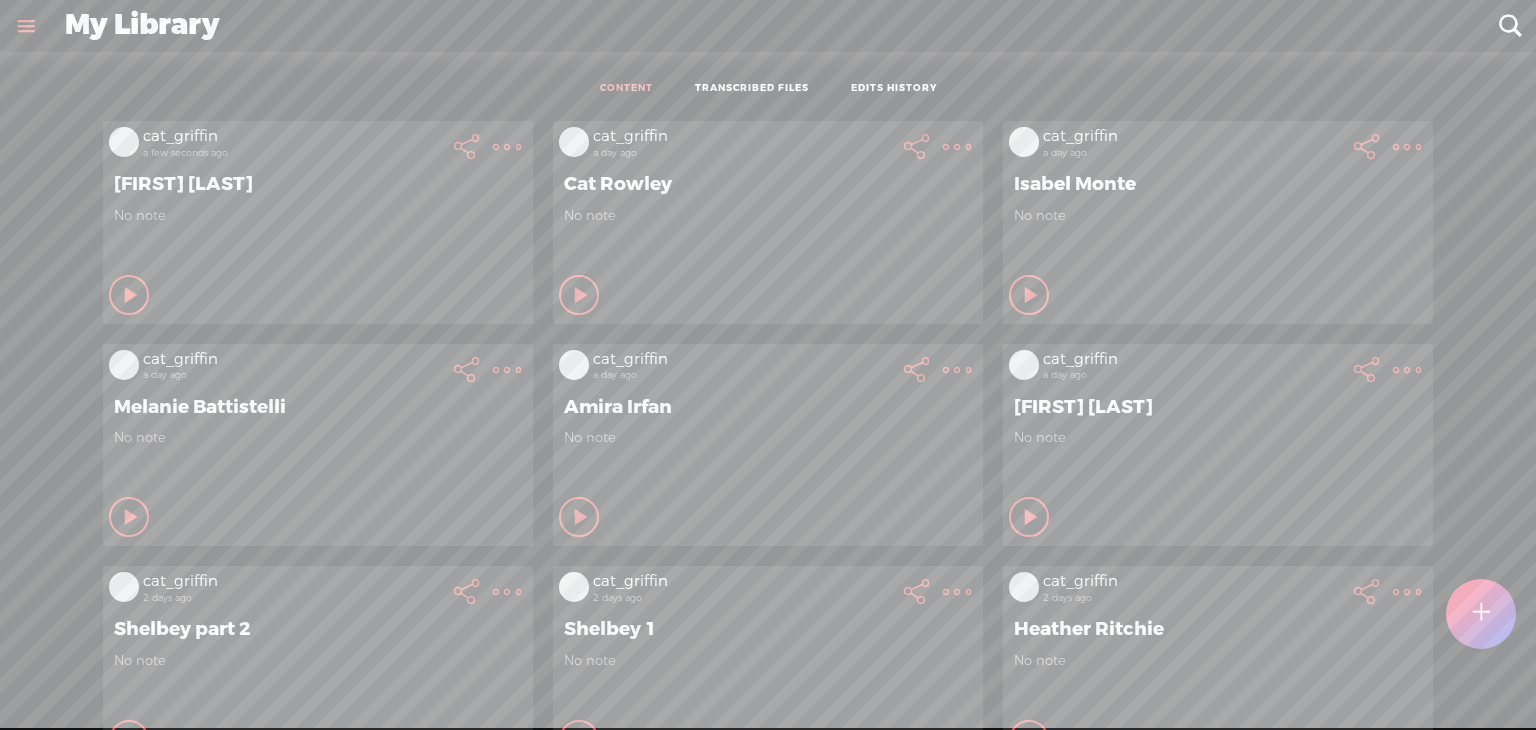 scroll, scrollTop: 0, scrollLeft: 0, axis: both 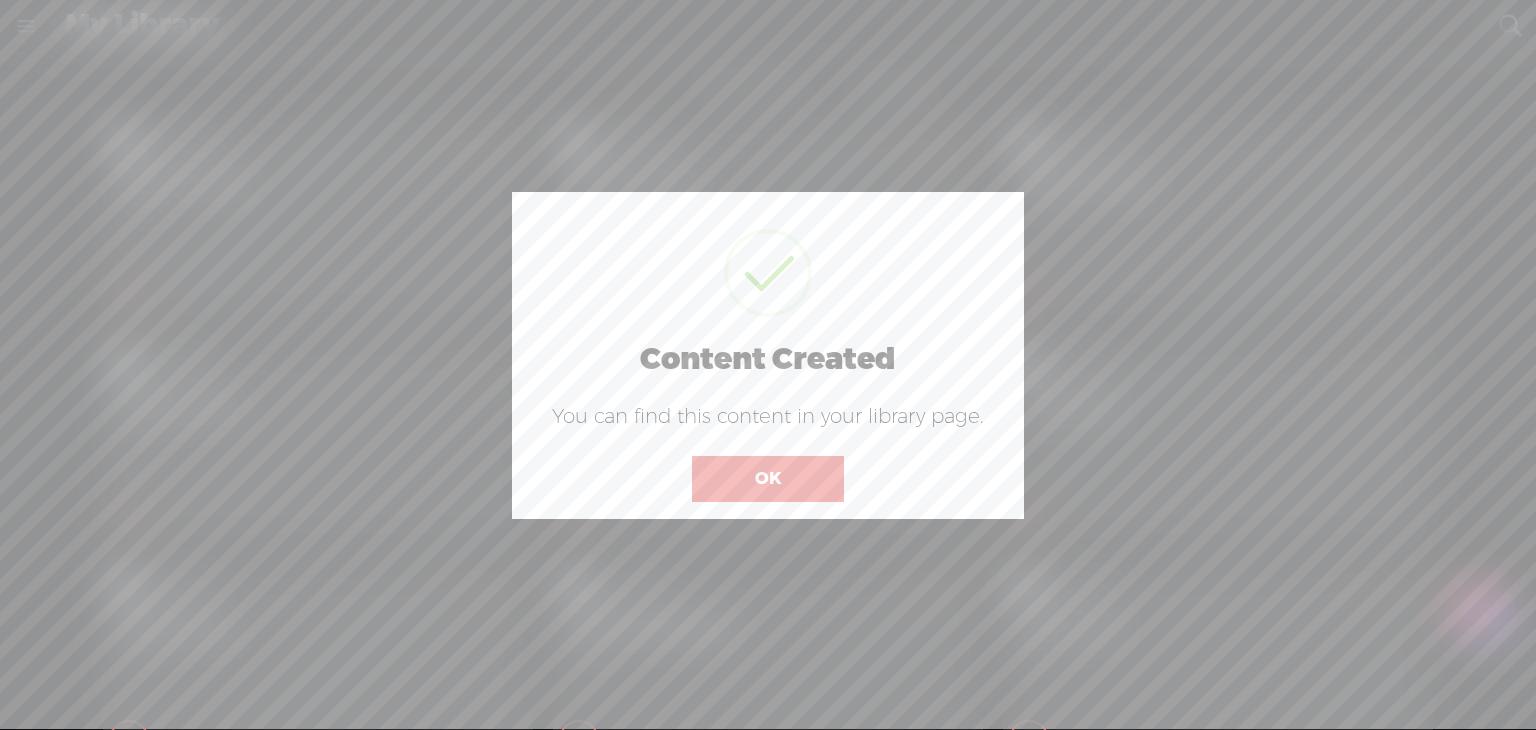 click on "OK" at bounding box center (768, 479) 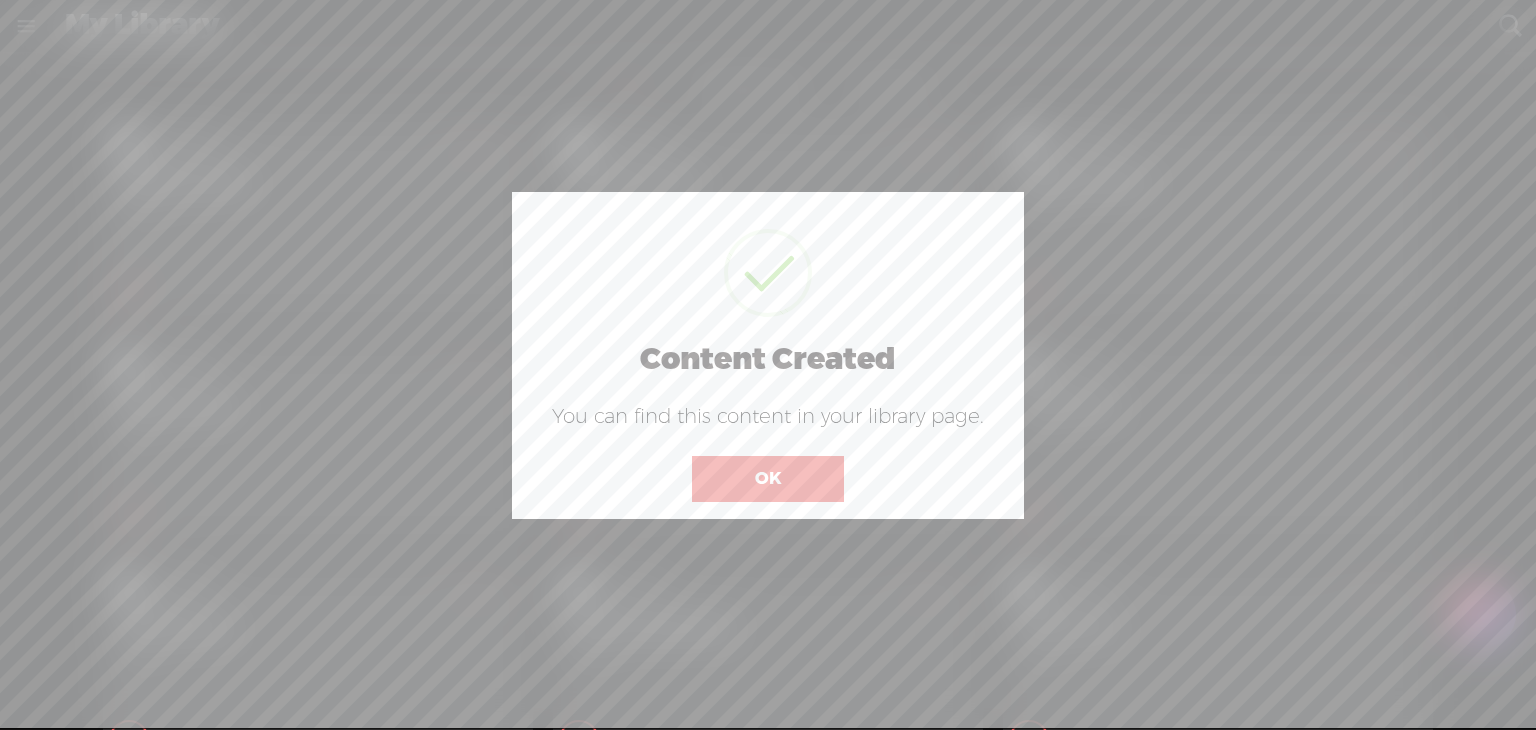 scroll, scrollTop: 0, scrollLeft: 0, axis: both 